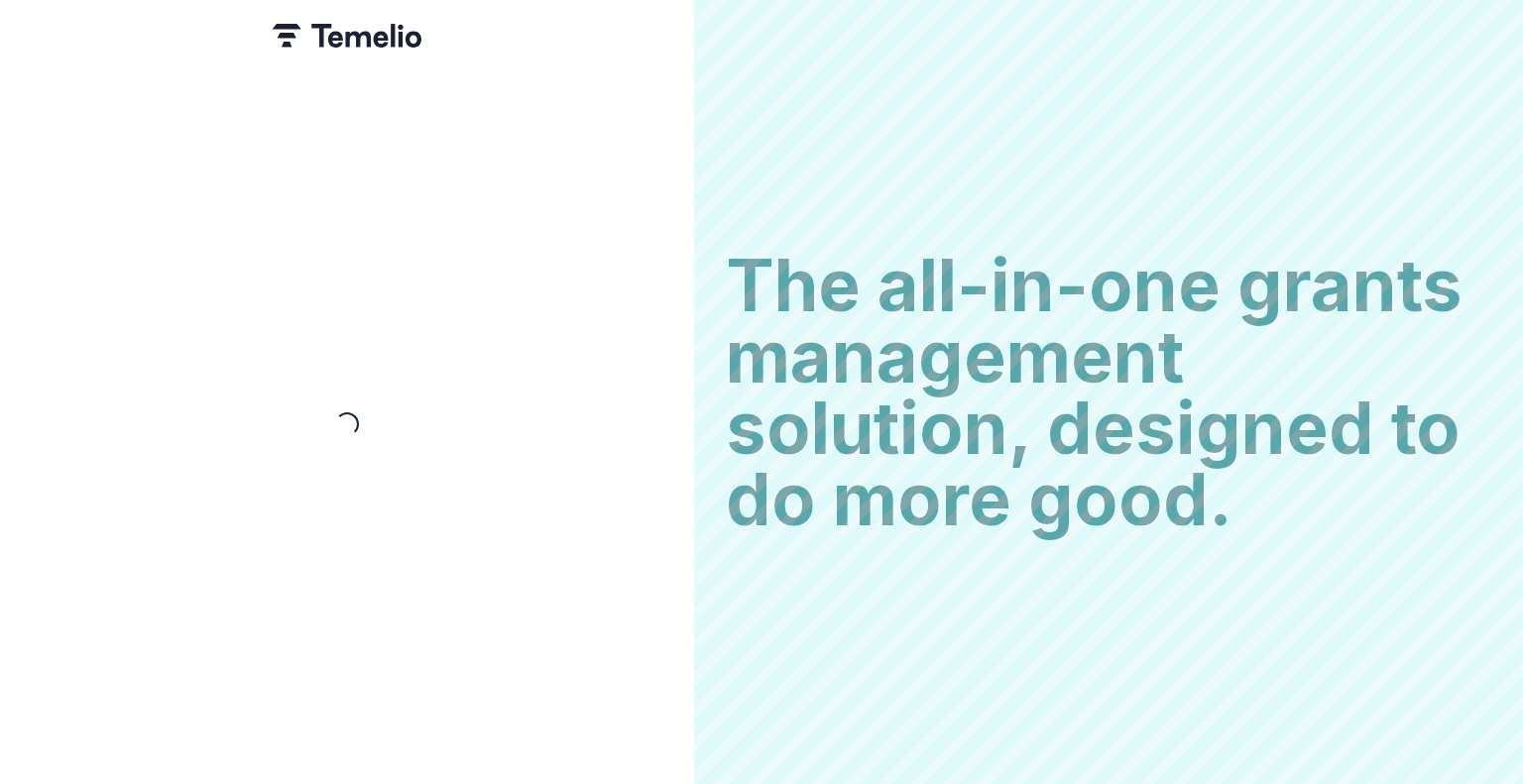 scroll, scrollTop: 0, scrollLeft: 0, axis: both 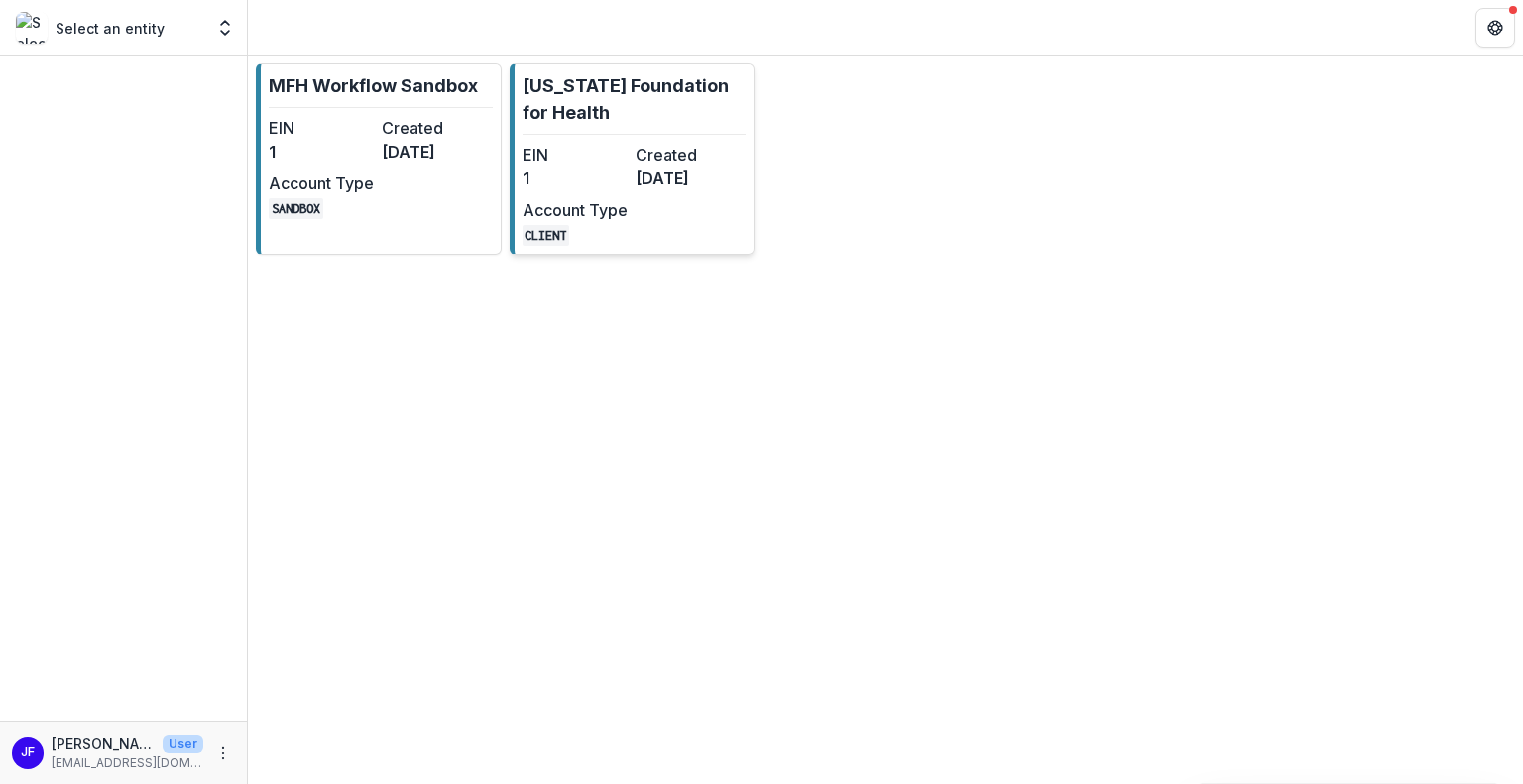 click on "1" at bounding box center (575, 178) 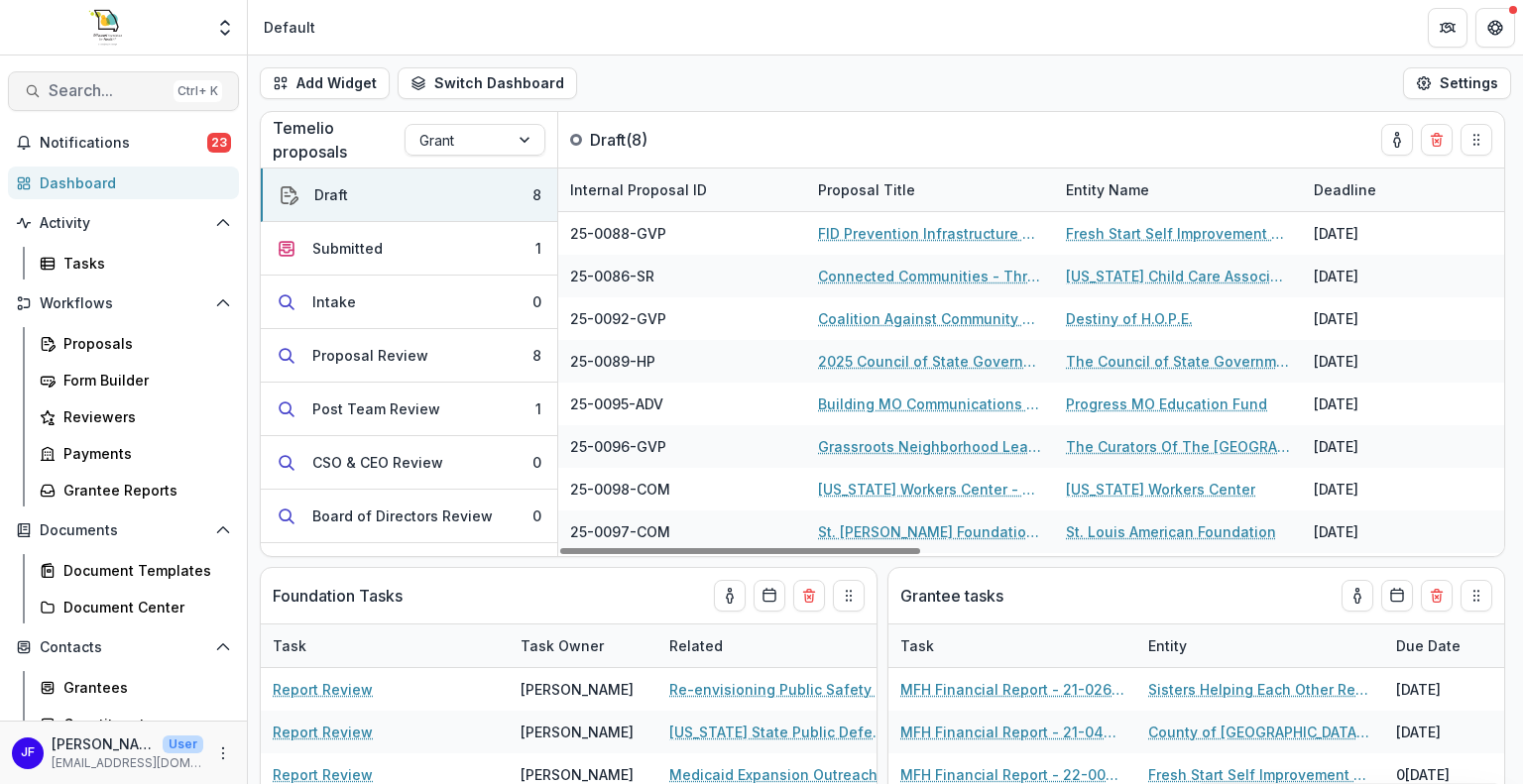 click on "Search..." at bounding box center [107, 90] 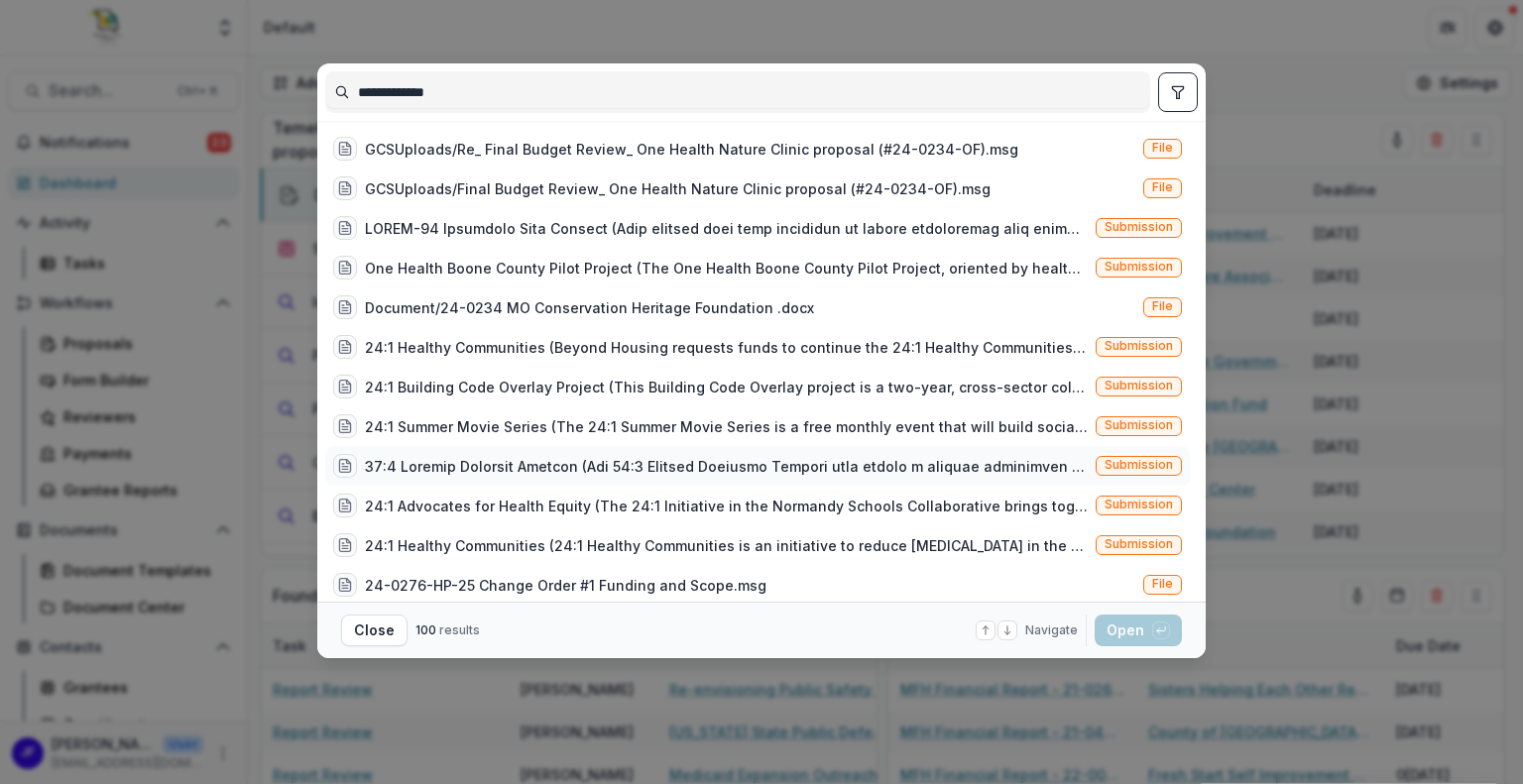 scroll, scrollTop: 0, scrollLeft: 0, axis: both 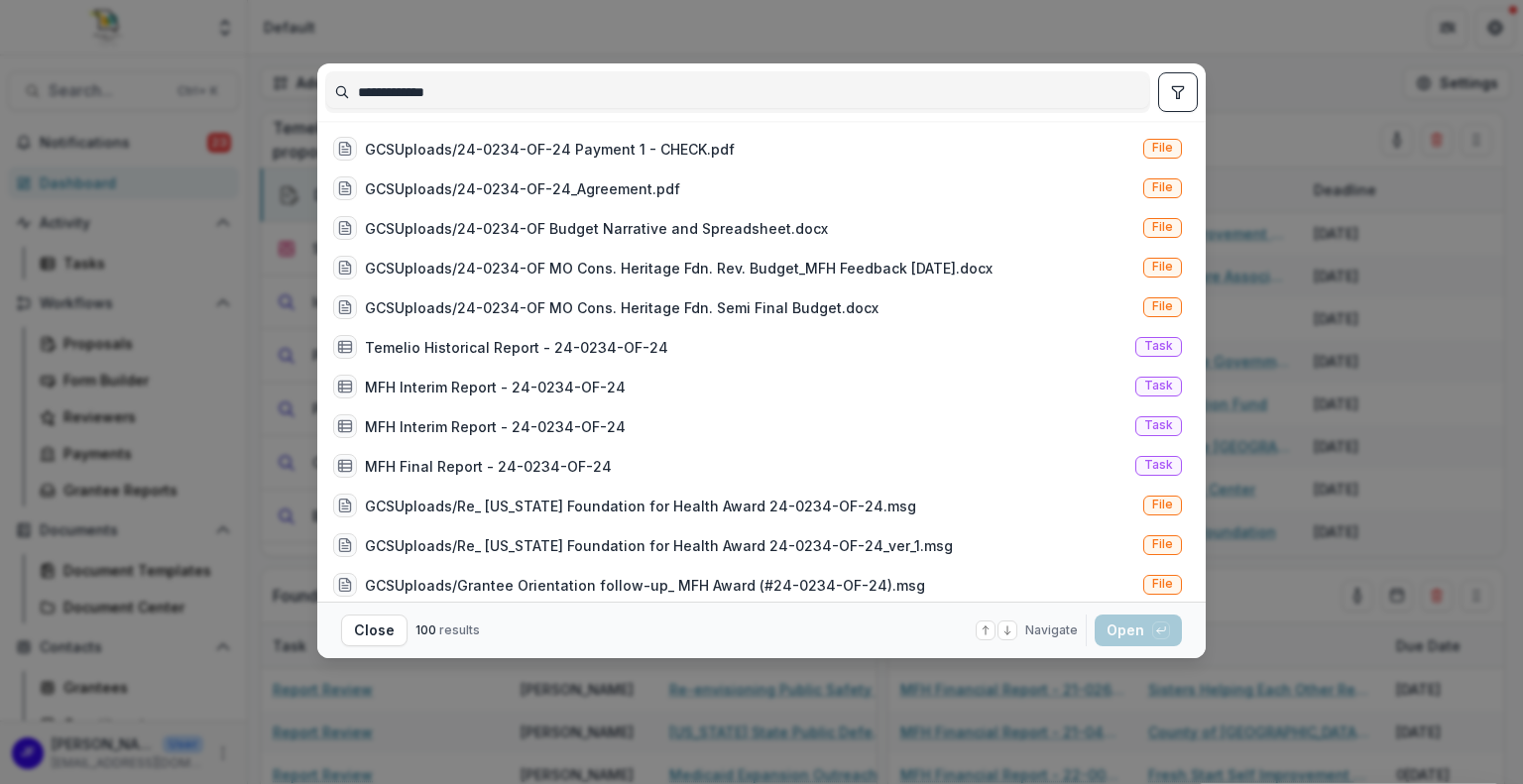 type on "**********" 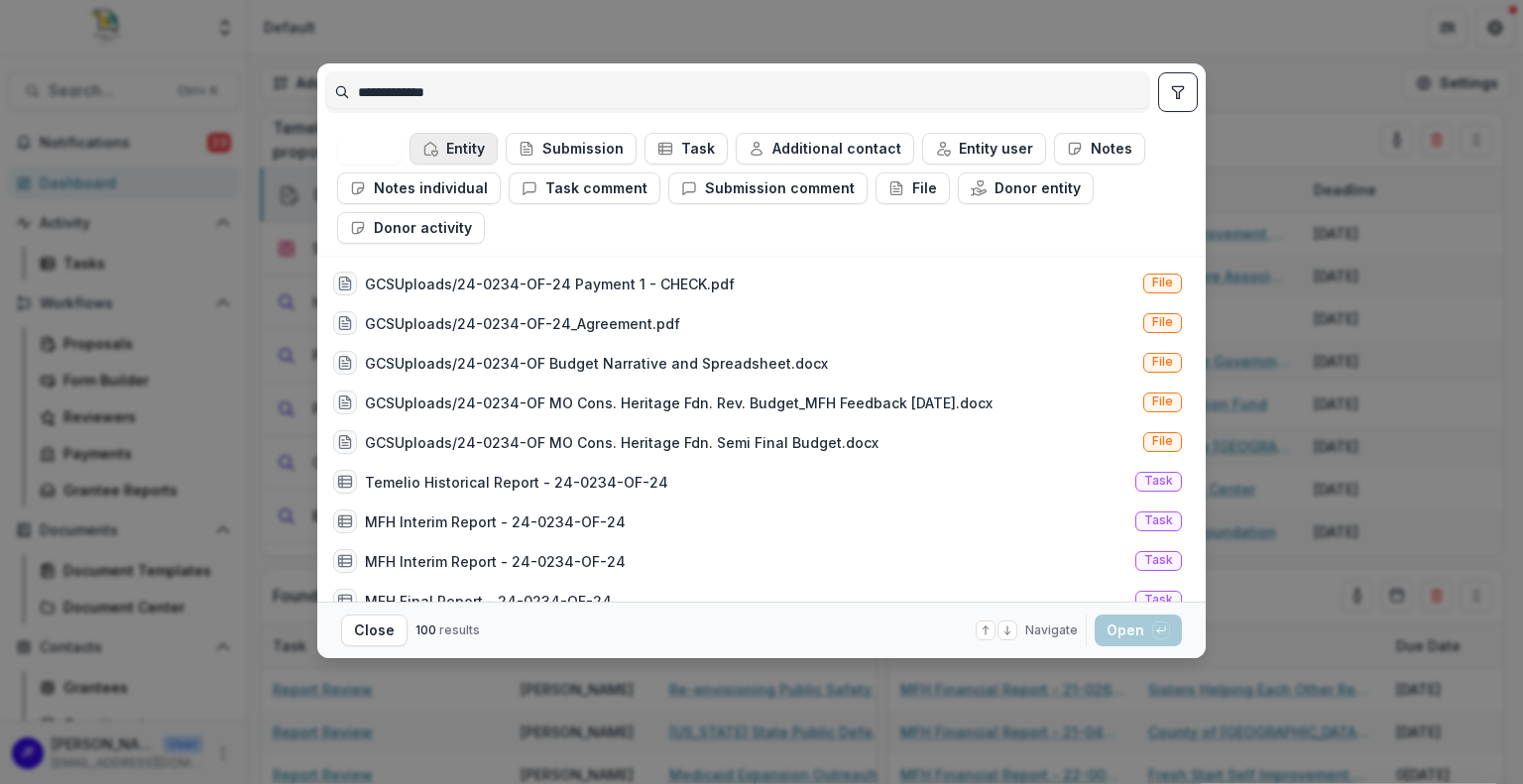click on "Entity" at bounding box center [453, 149] 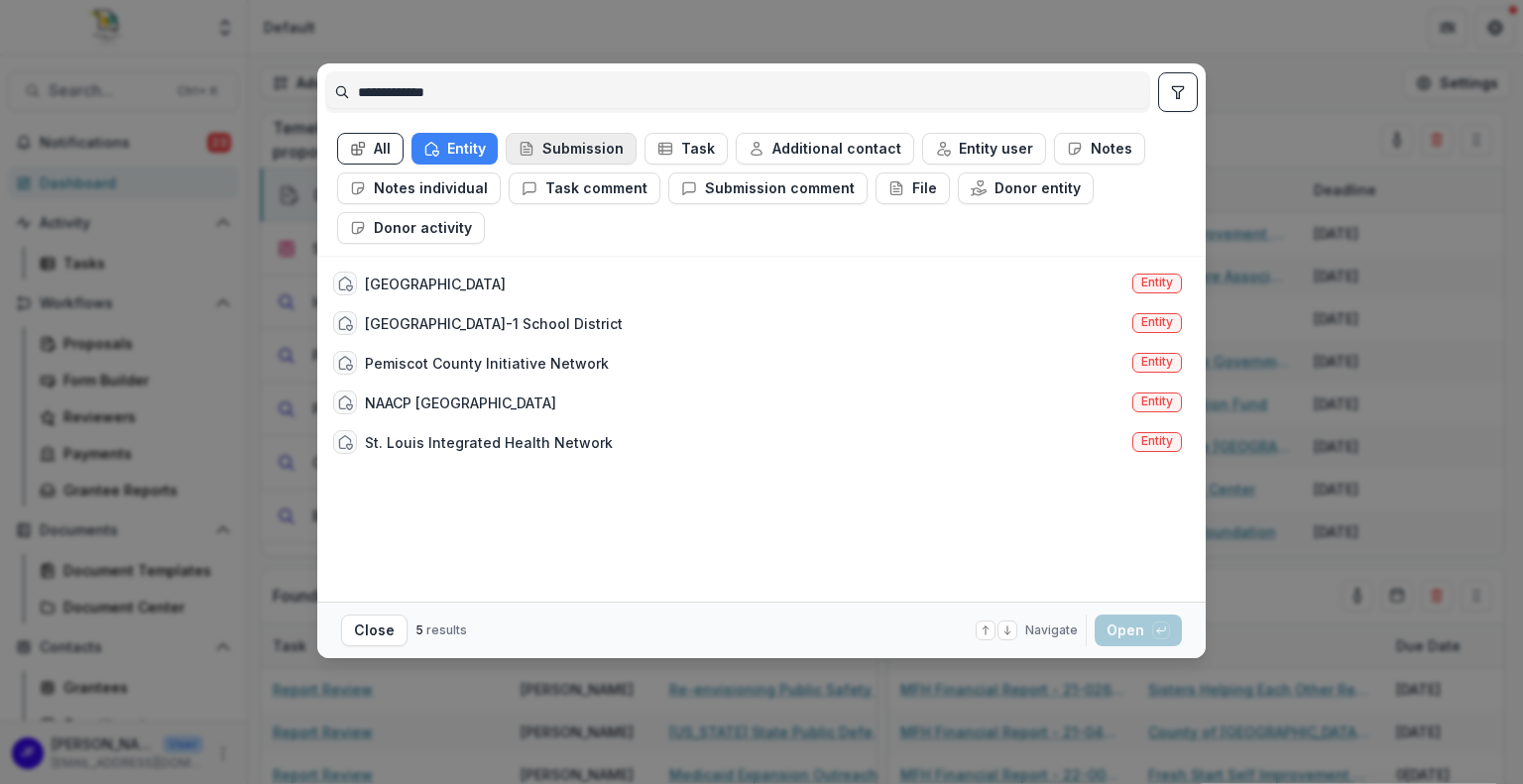 click on "Submission" at bounding box center (571, 149) 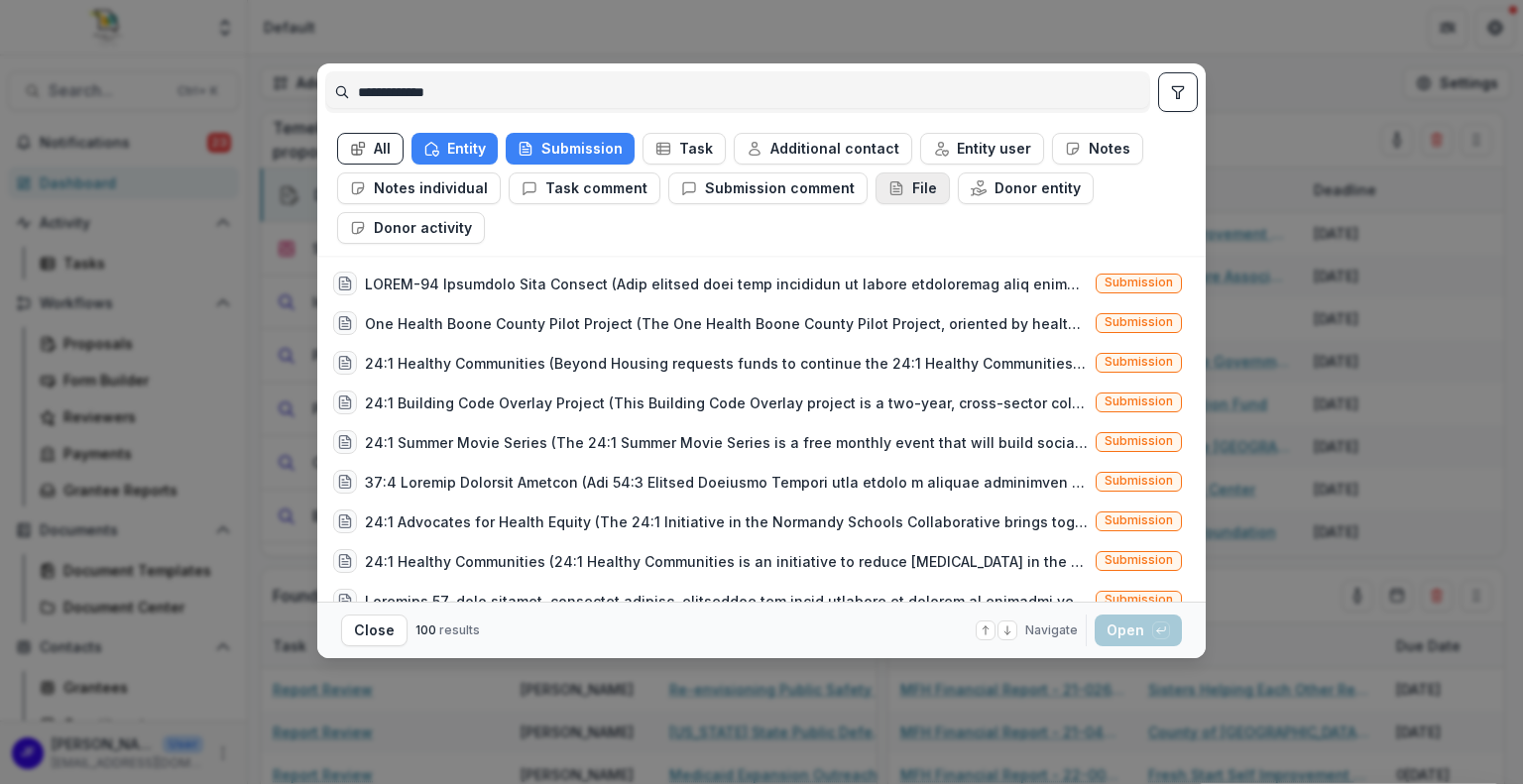 click on "File" at bounding box center (912, 188) 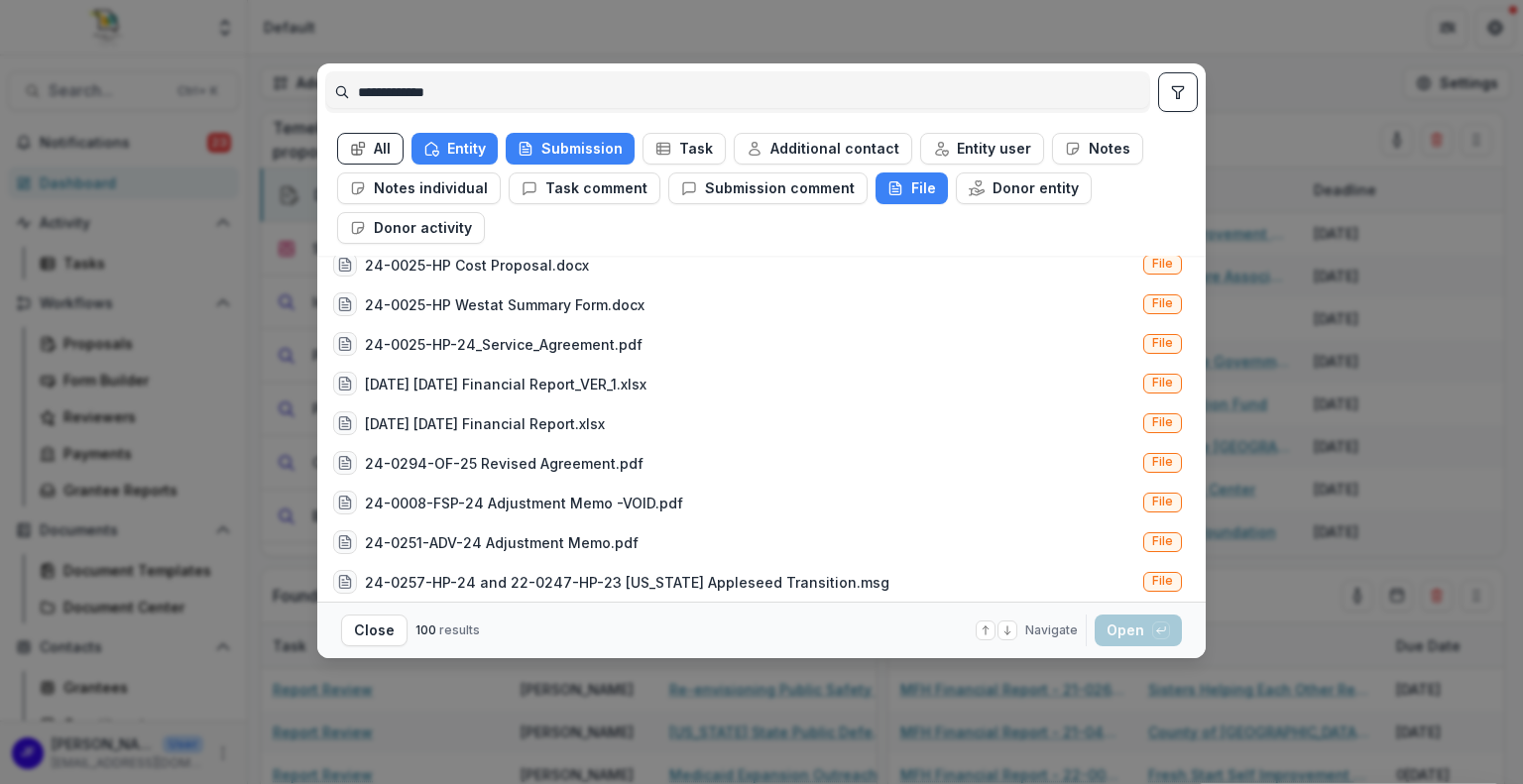 scroll, scrollTop: 1090, scrollLeft: 0, axis: vertical 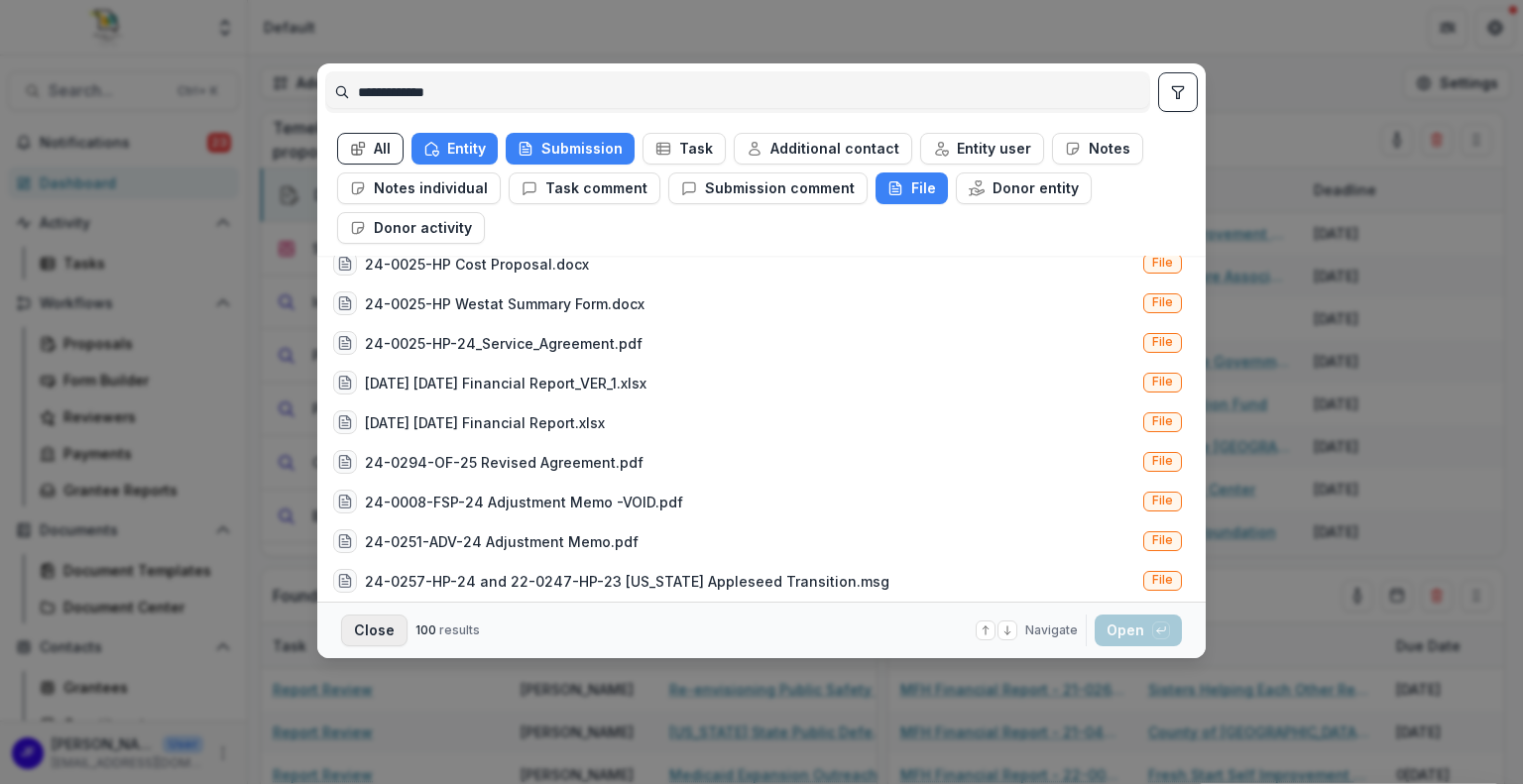click on "Close" at bounding box center [374, 630] 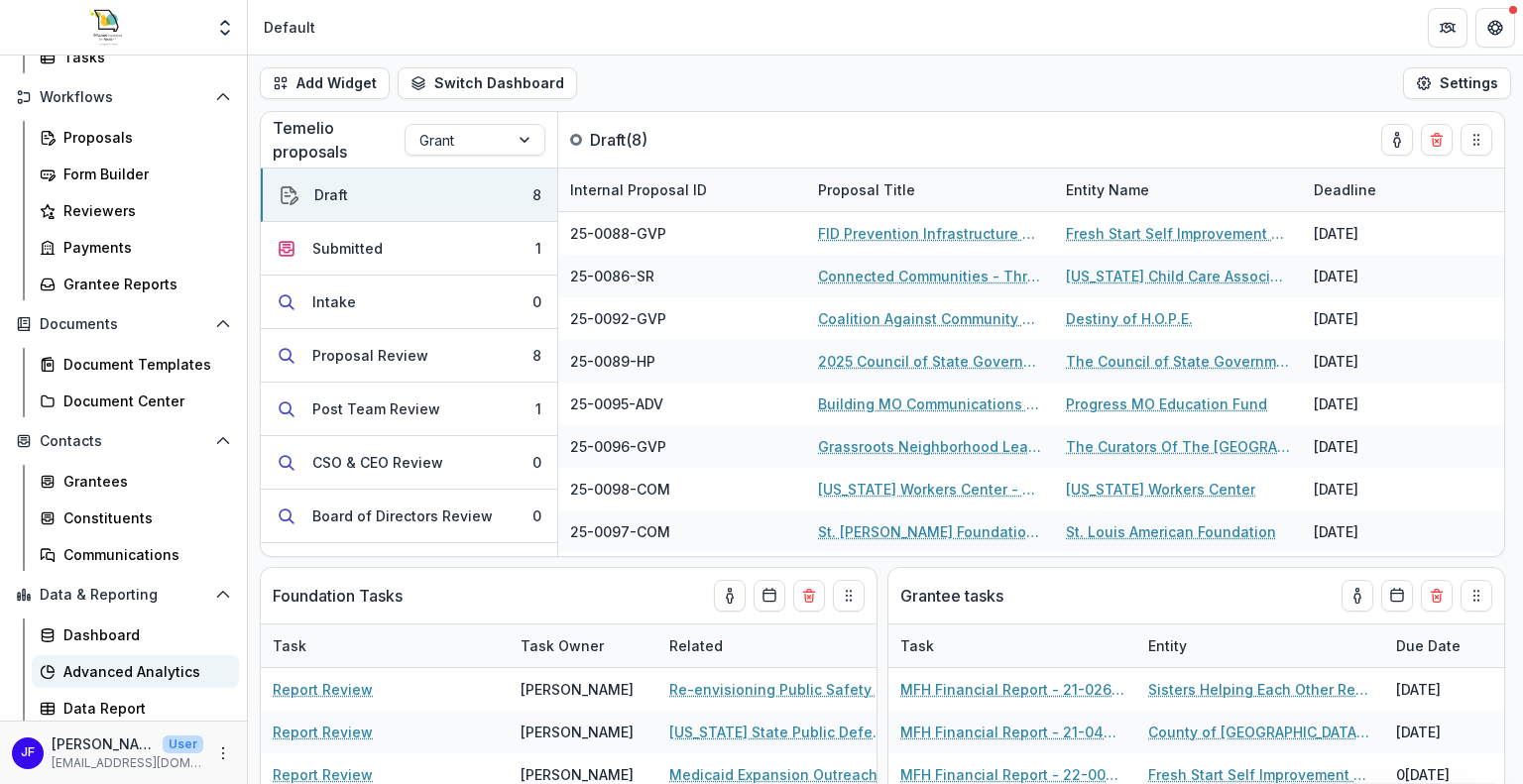 scroll, scrollTop: 209, scrollLeft: 0, axis: vertical 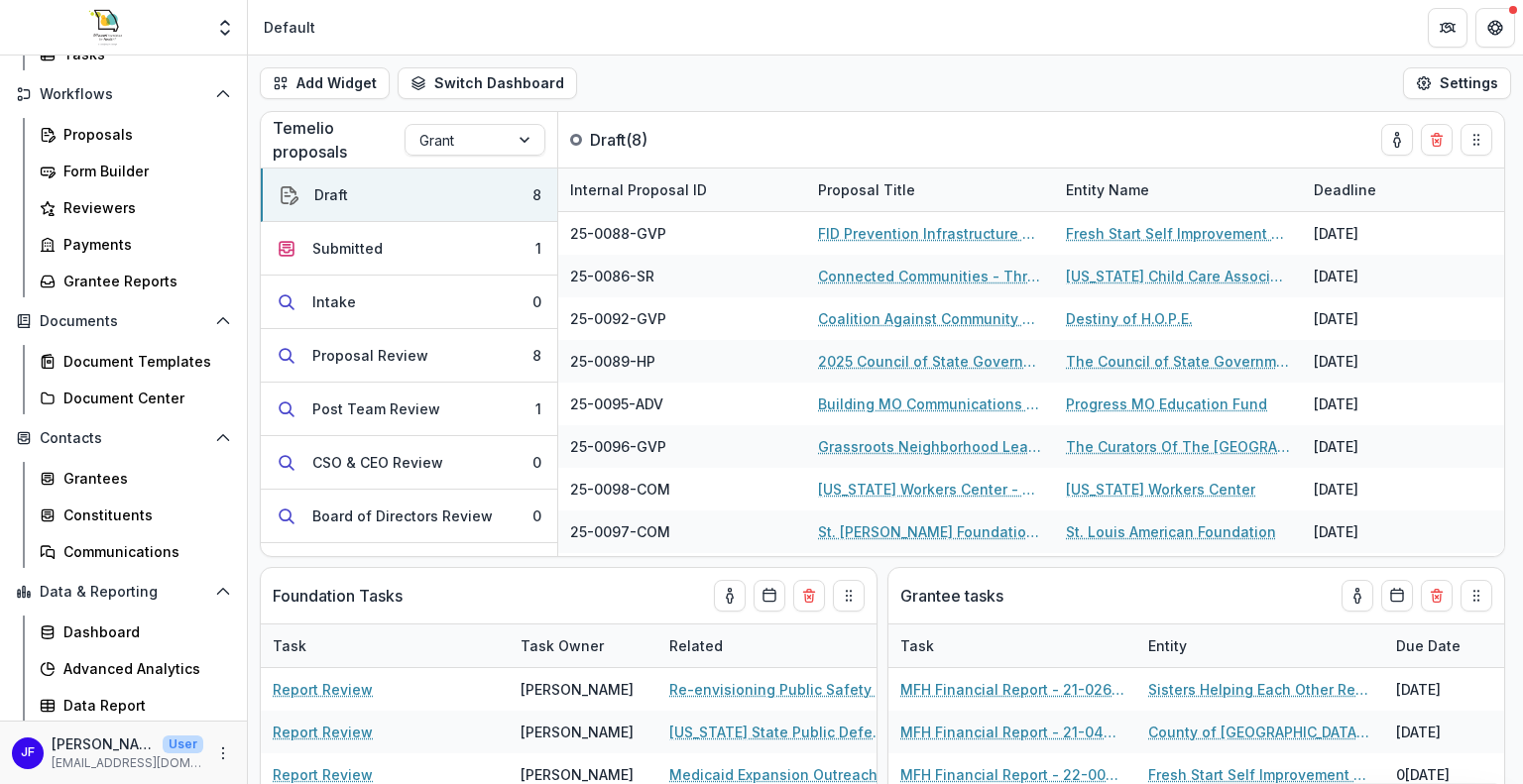 click on "Data & Reporting Dashboard Advanced Analytics Data Report" at bounding box center (123, 648) 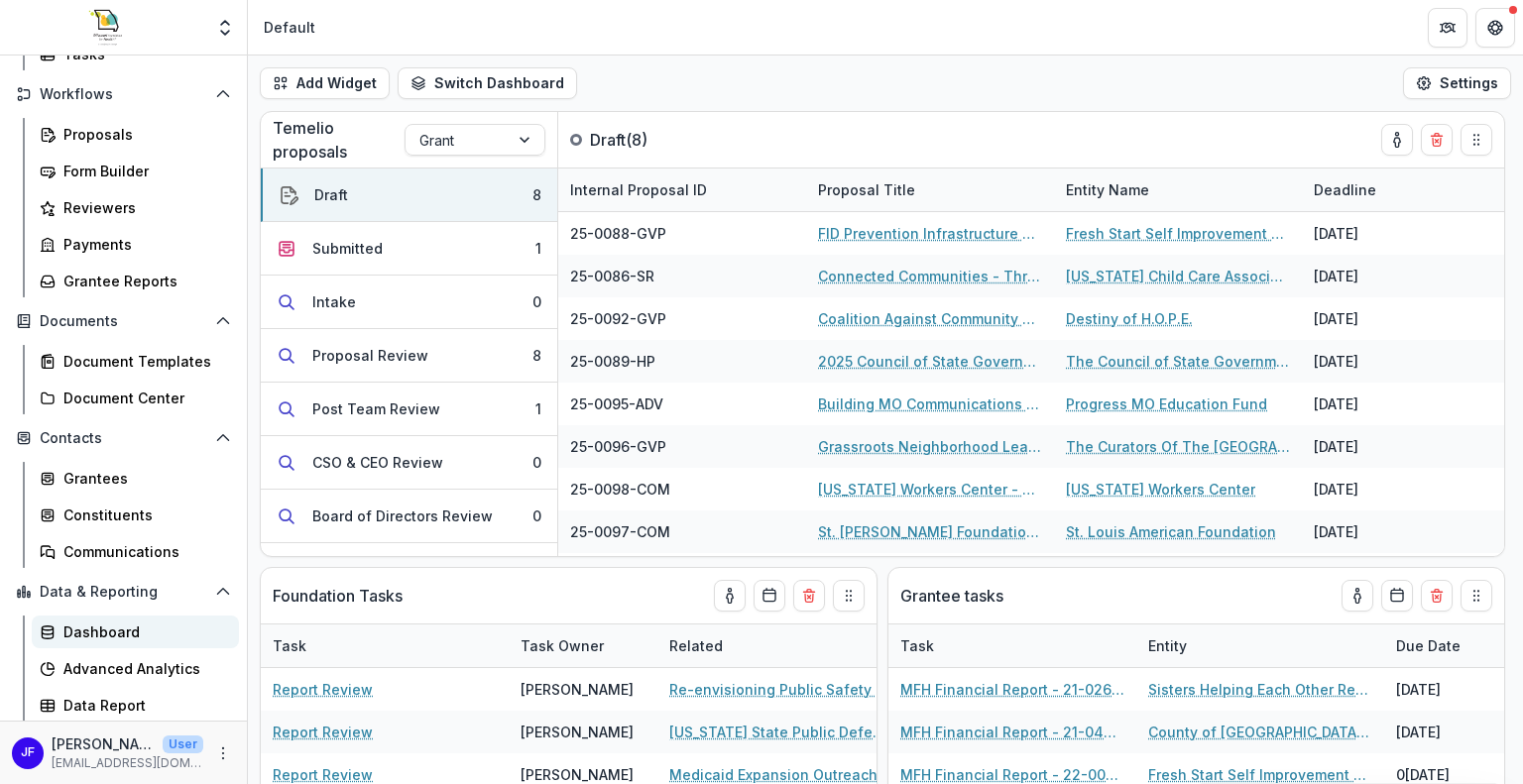 click on "Dashboard" at bounding box center (143, 631) 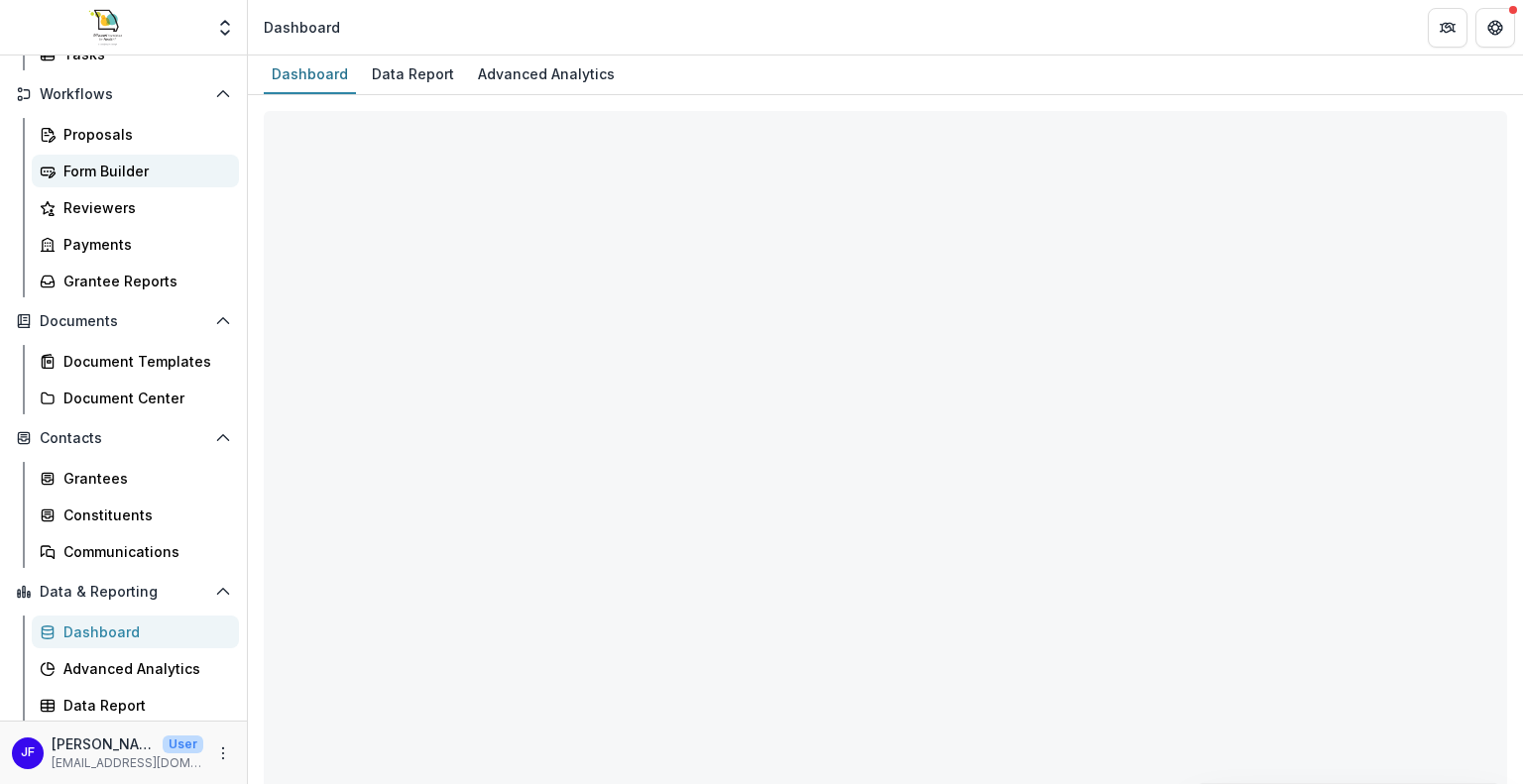 click on "Form Builder" at bounding box center (135, 170) 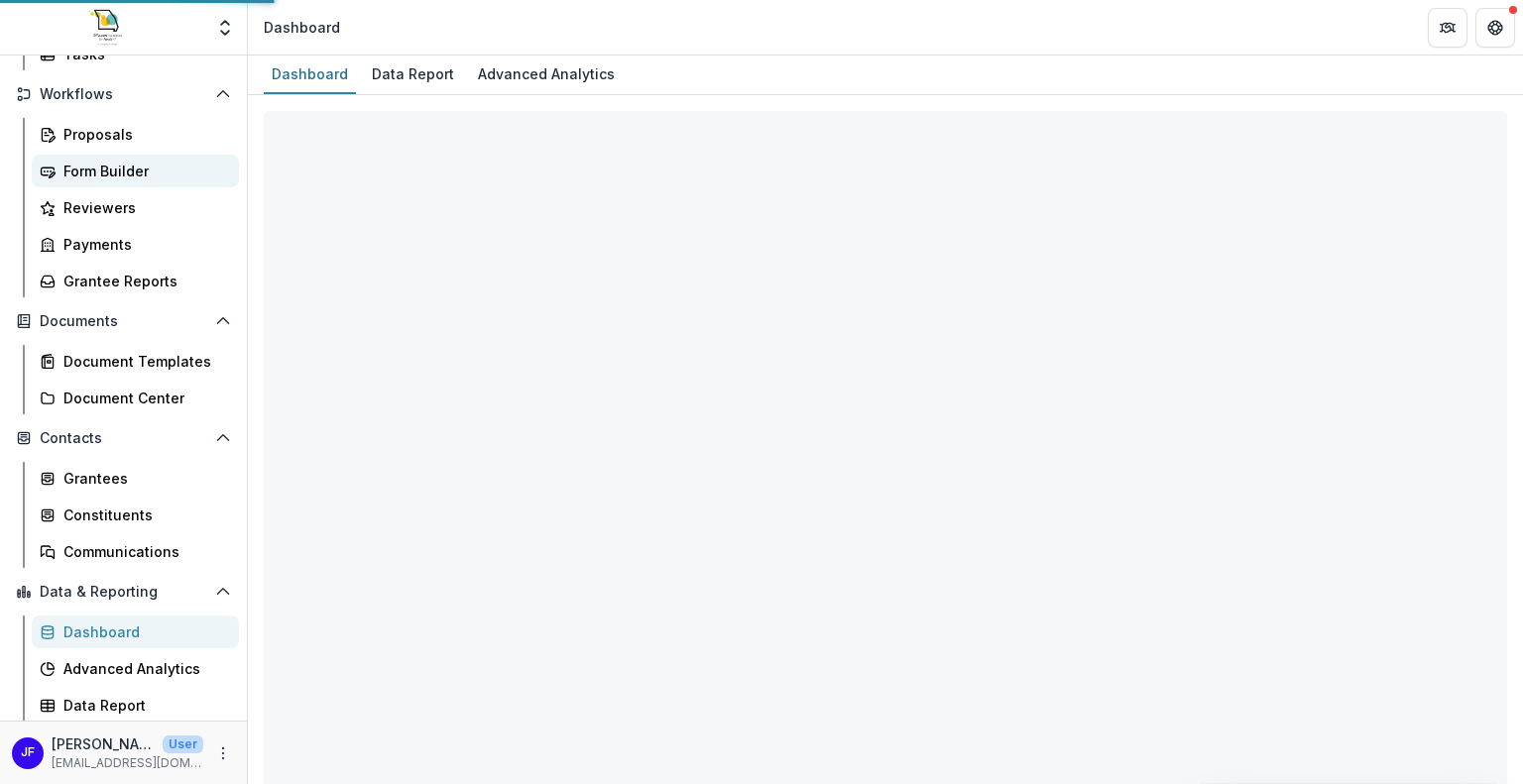 scroll, scrollTop: 0, scrollLeft: 0, axis: both 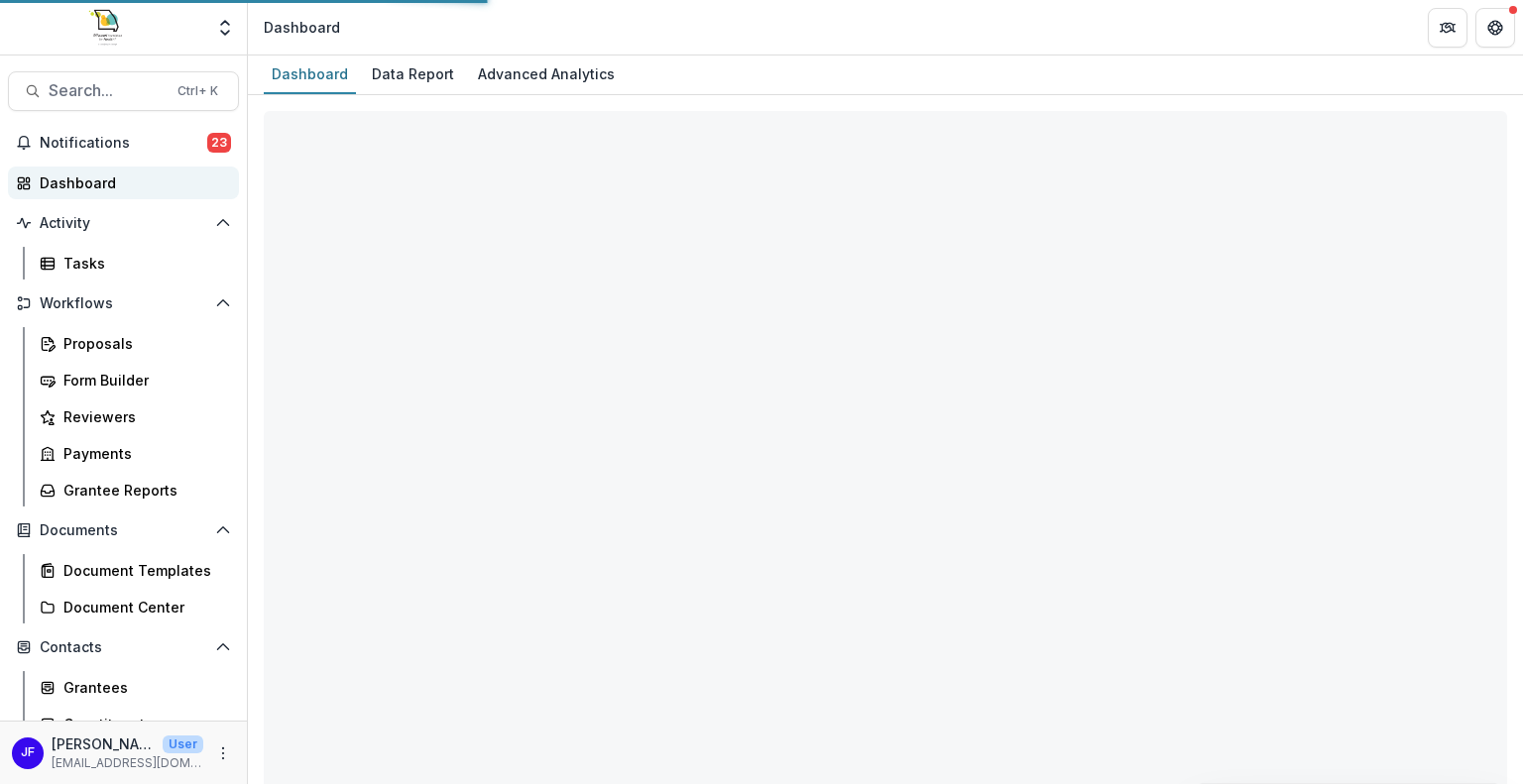 click on "Dashboard" at bounding box center (131, 182) 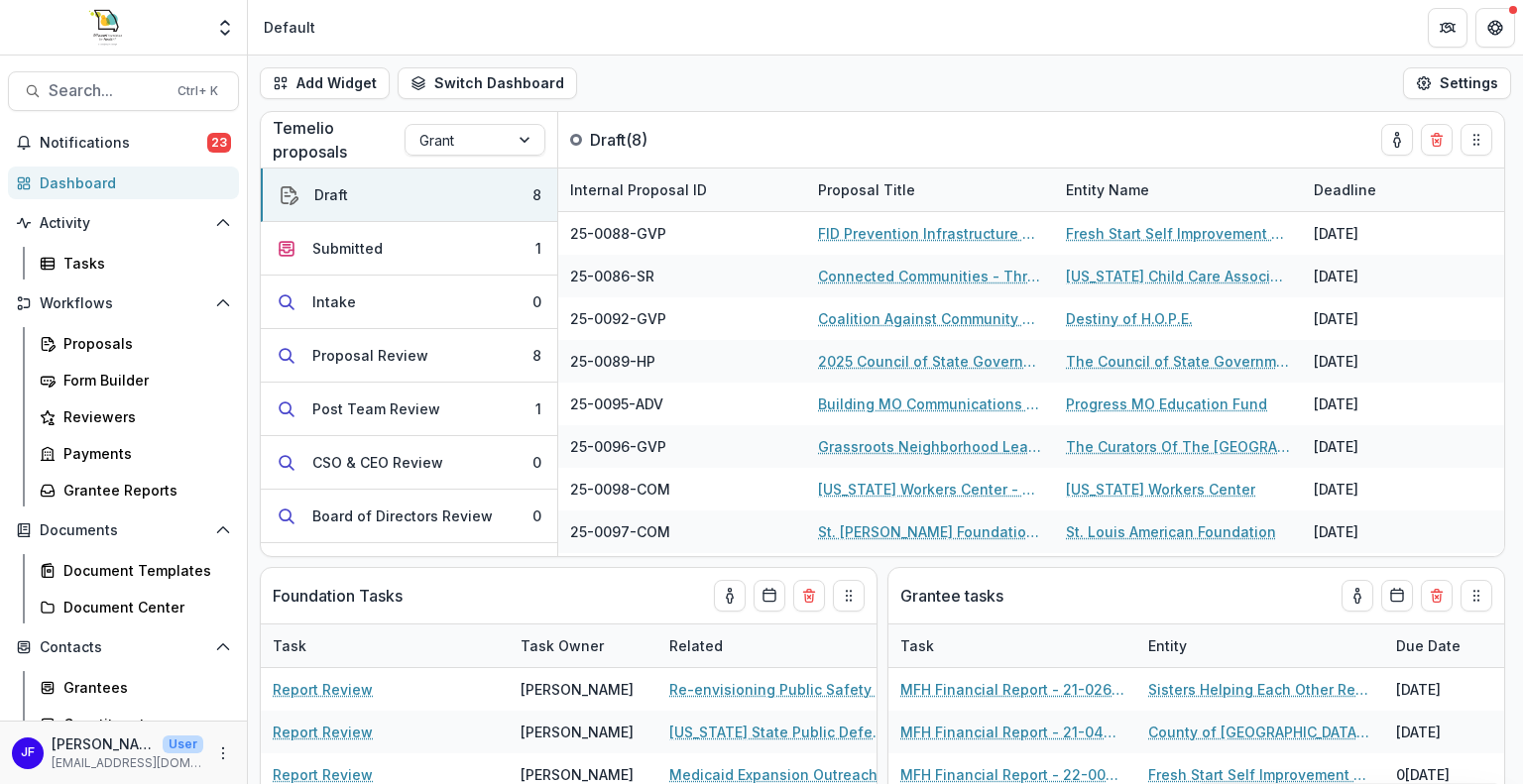 click on "Dashboard" at bounding box center (131, 182) 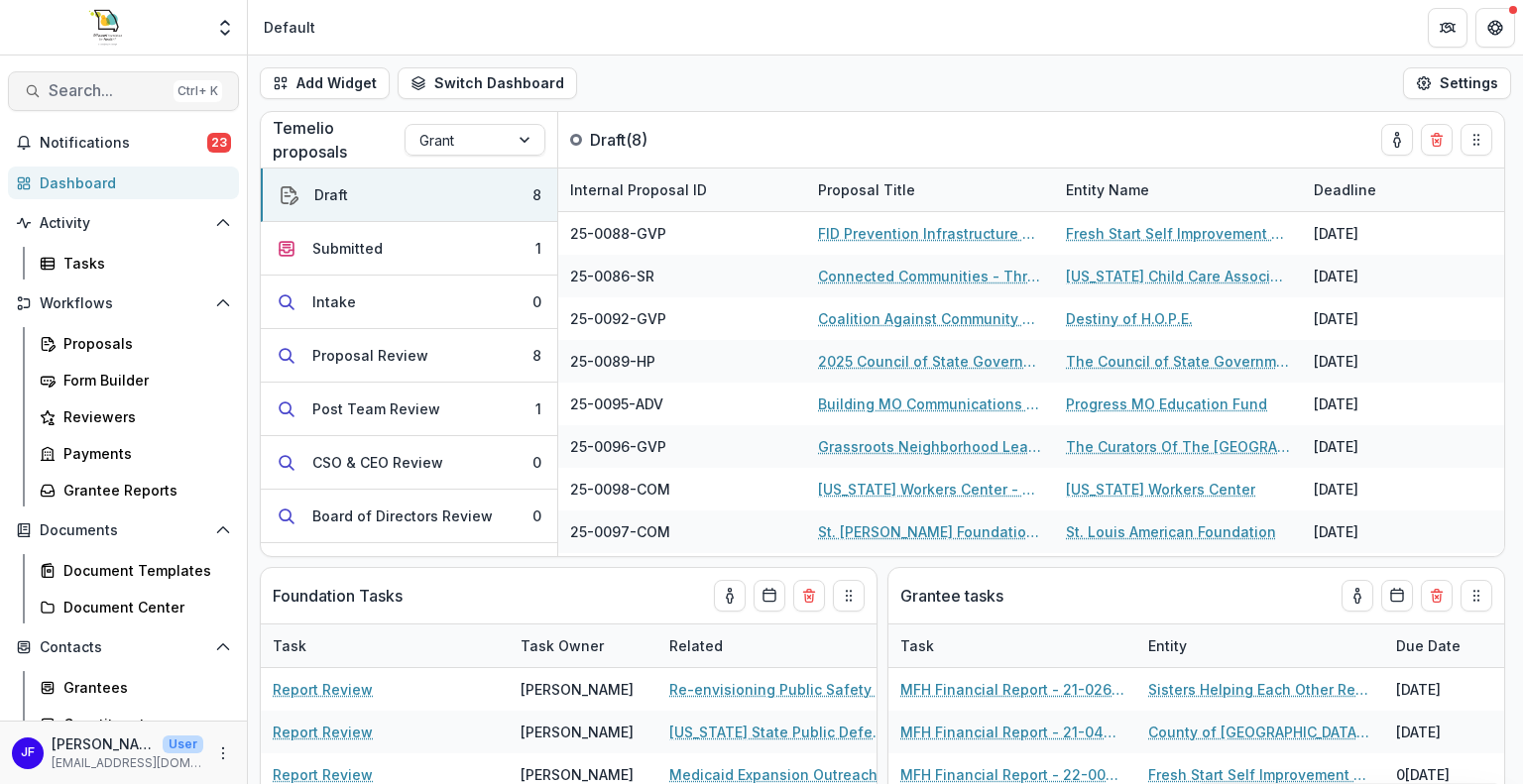 click on "Search..." at bounding box center [107, 90] 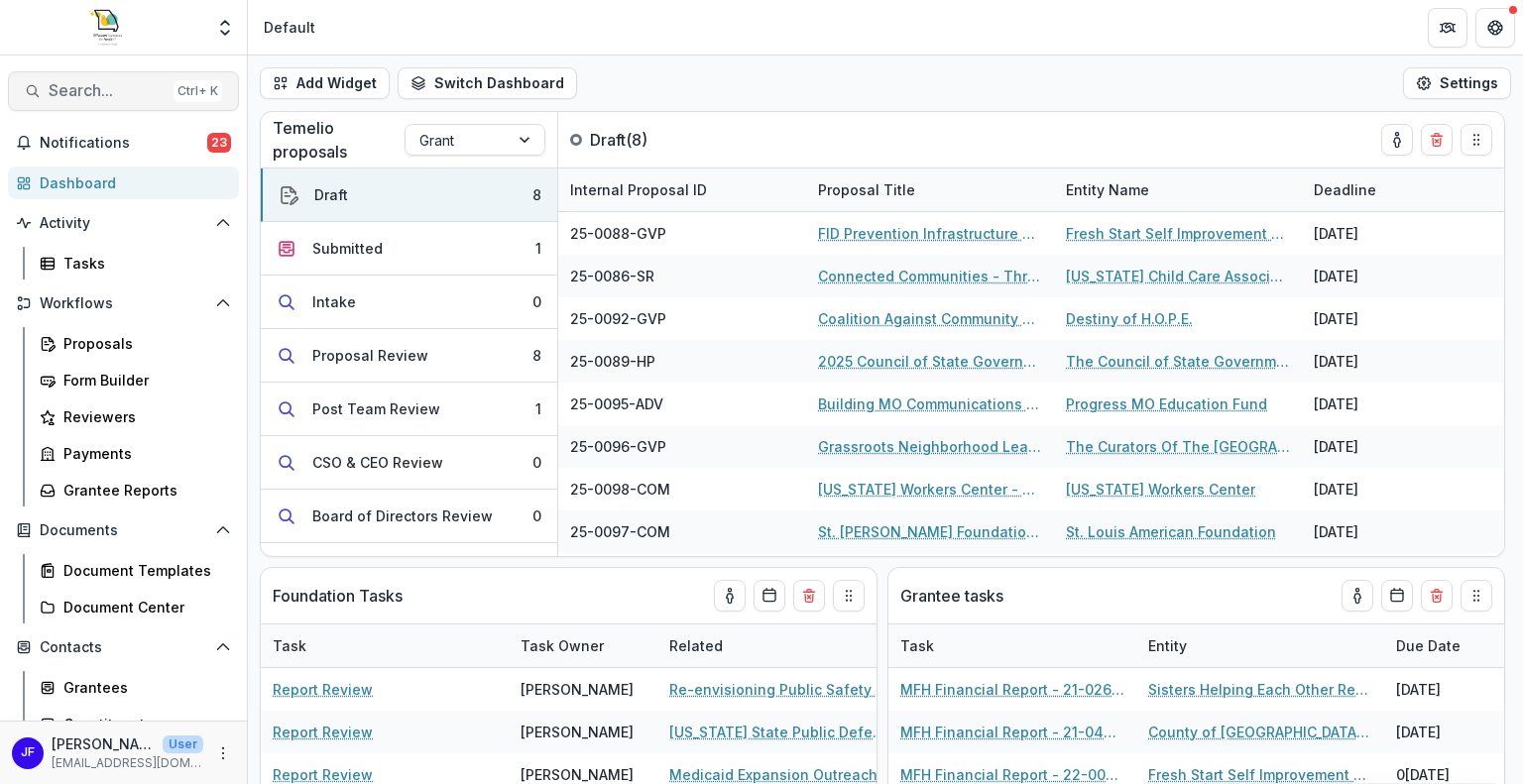 scroll, scrollTop: 1090, scrollLeft: 0, axis: vertical 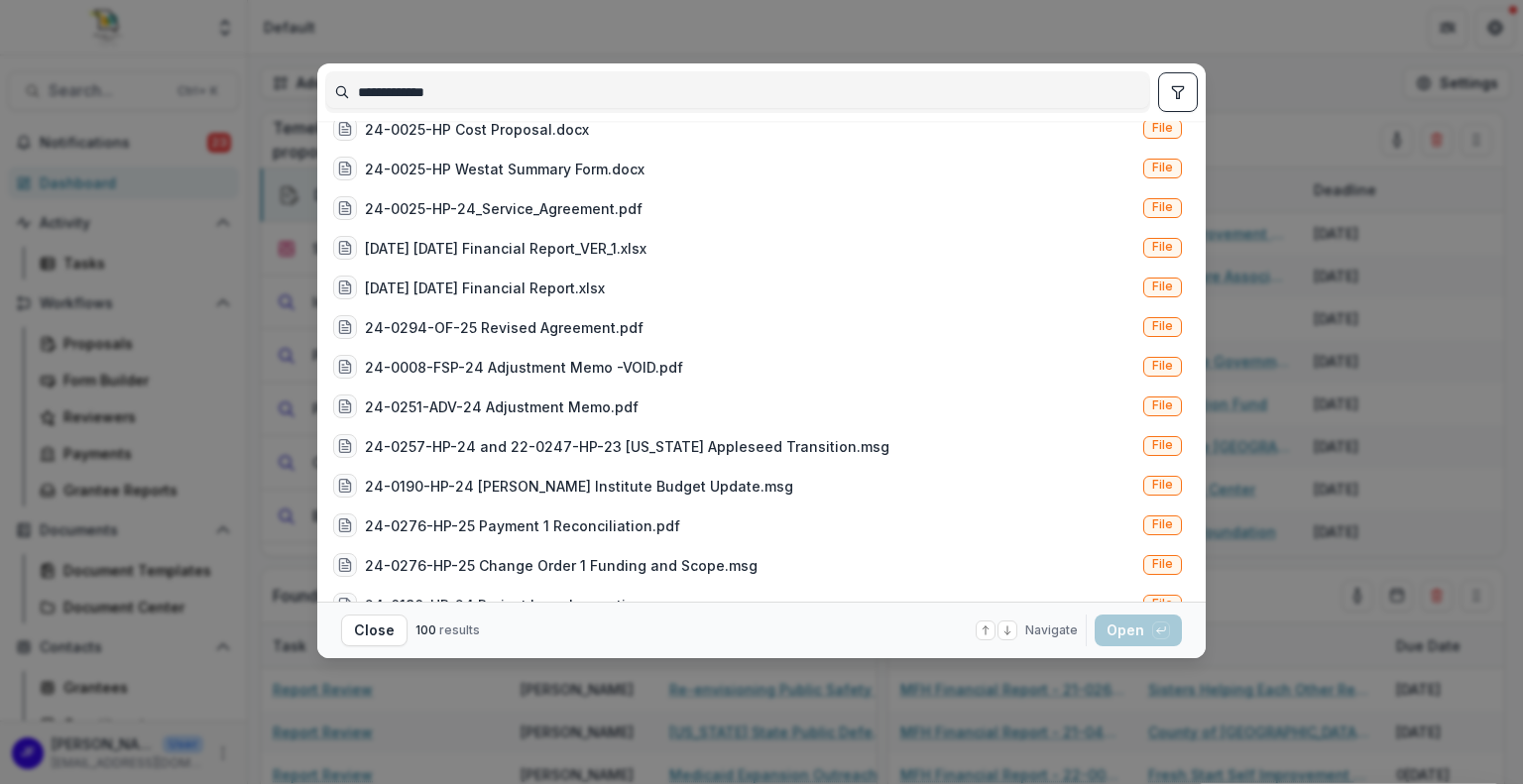 click on "**********" at bounding box center (738, 92) 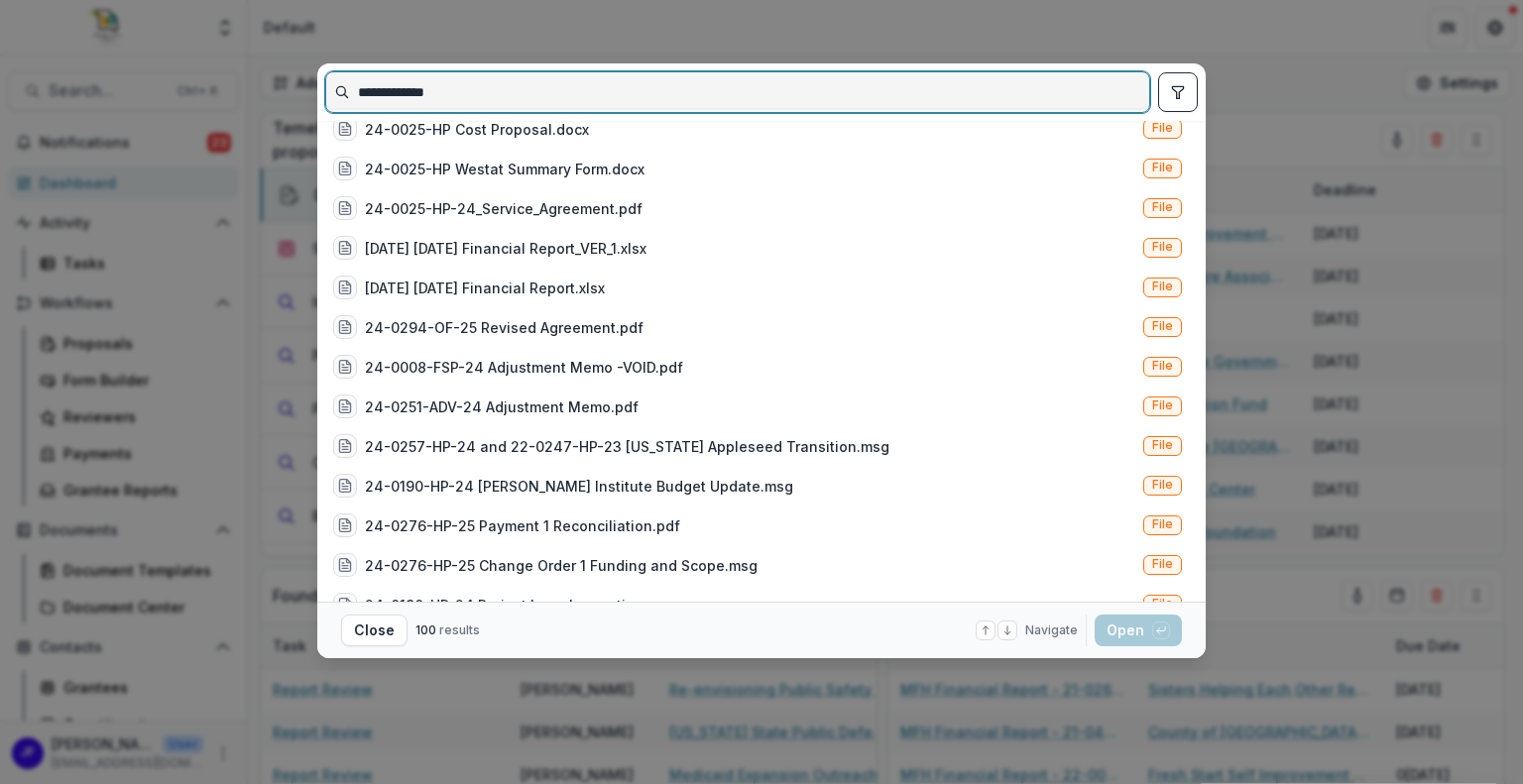 click on "**********" at bounding box center (738, 92) 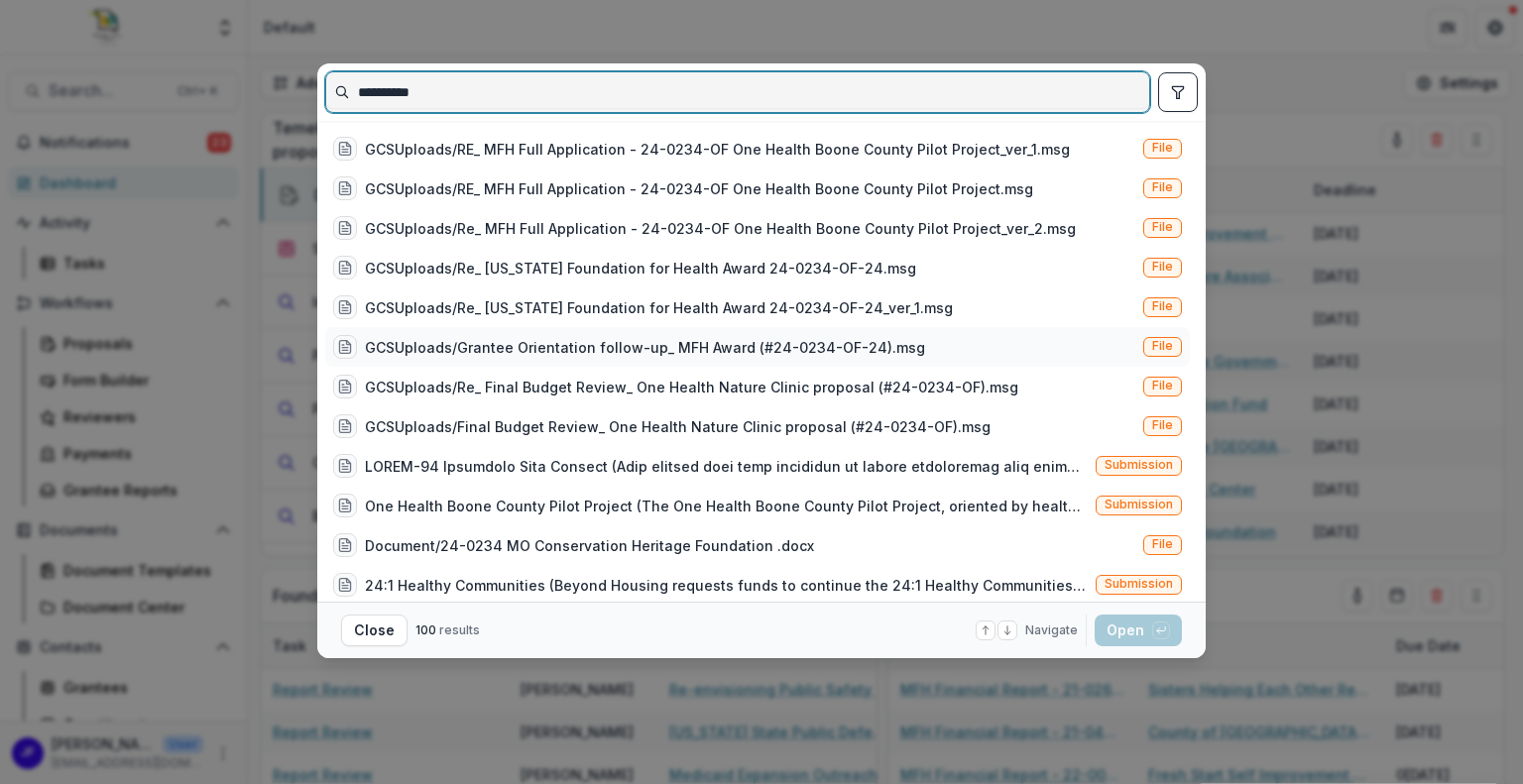scroll, scrollTop: 297, scrollLeft: 0, axis: vertical 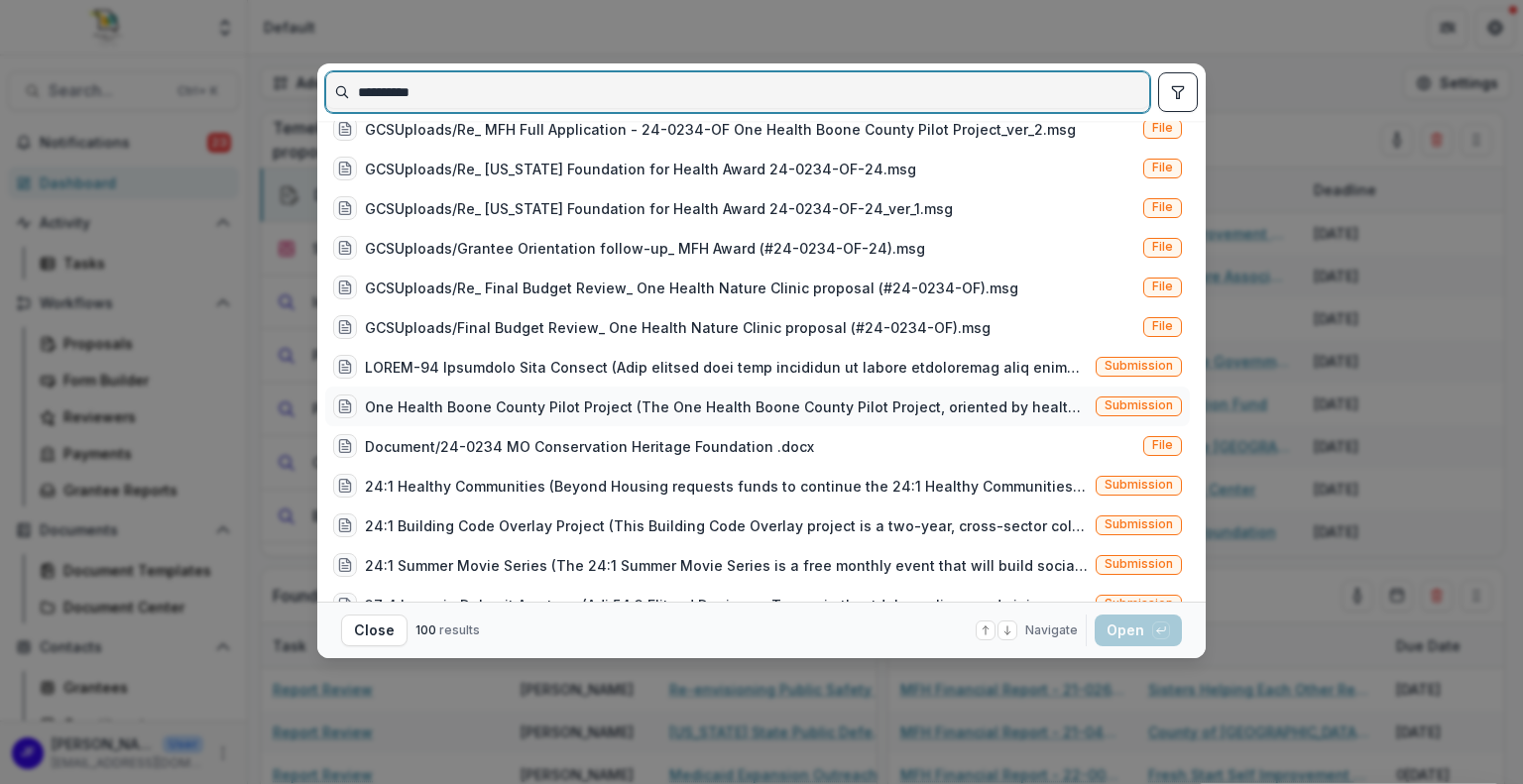type on "**********" 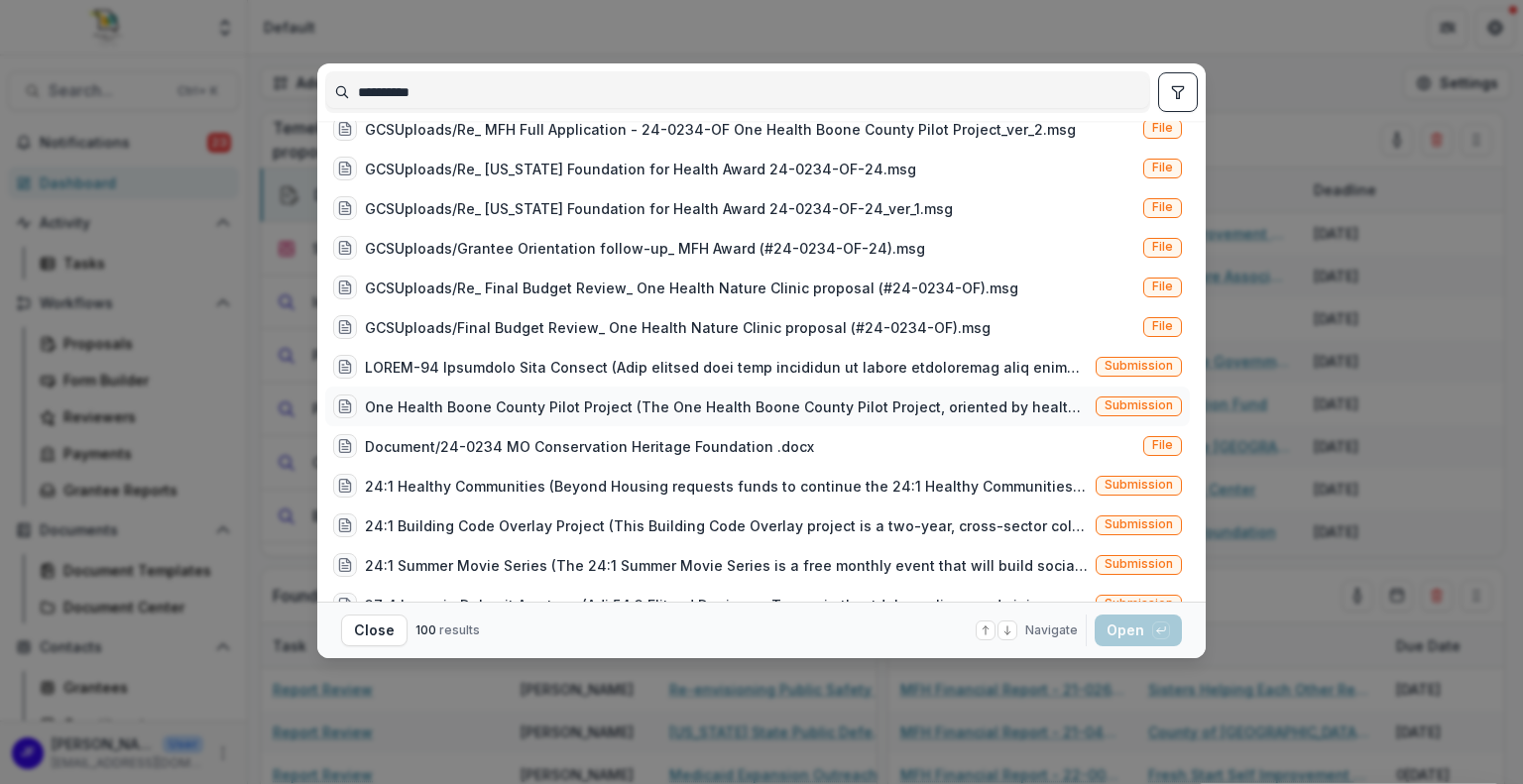 click on "One Health Boone County Pilot Project (The One Health Boone County Pilot Project, oriented by health equity and systems change, will create a new context and model to move healthcare outside the traditional setting into a preventative healthcare framework incorporating time in nature and healthy local food in [GEOGRAPHIC_DATA]. A unique partnership, this project will create the evidentiary framework for this intervention, conduct a feasibility study for a One Health Nature Clinic, and implement pilot programs tied to the clinic and the broader community)" at bounding box center [726, 406] 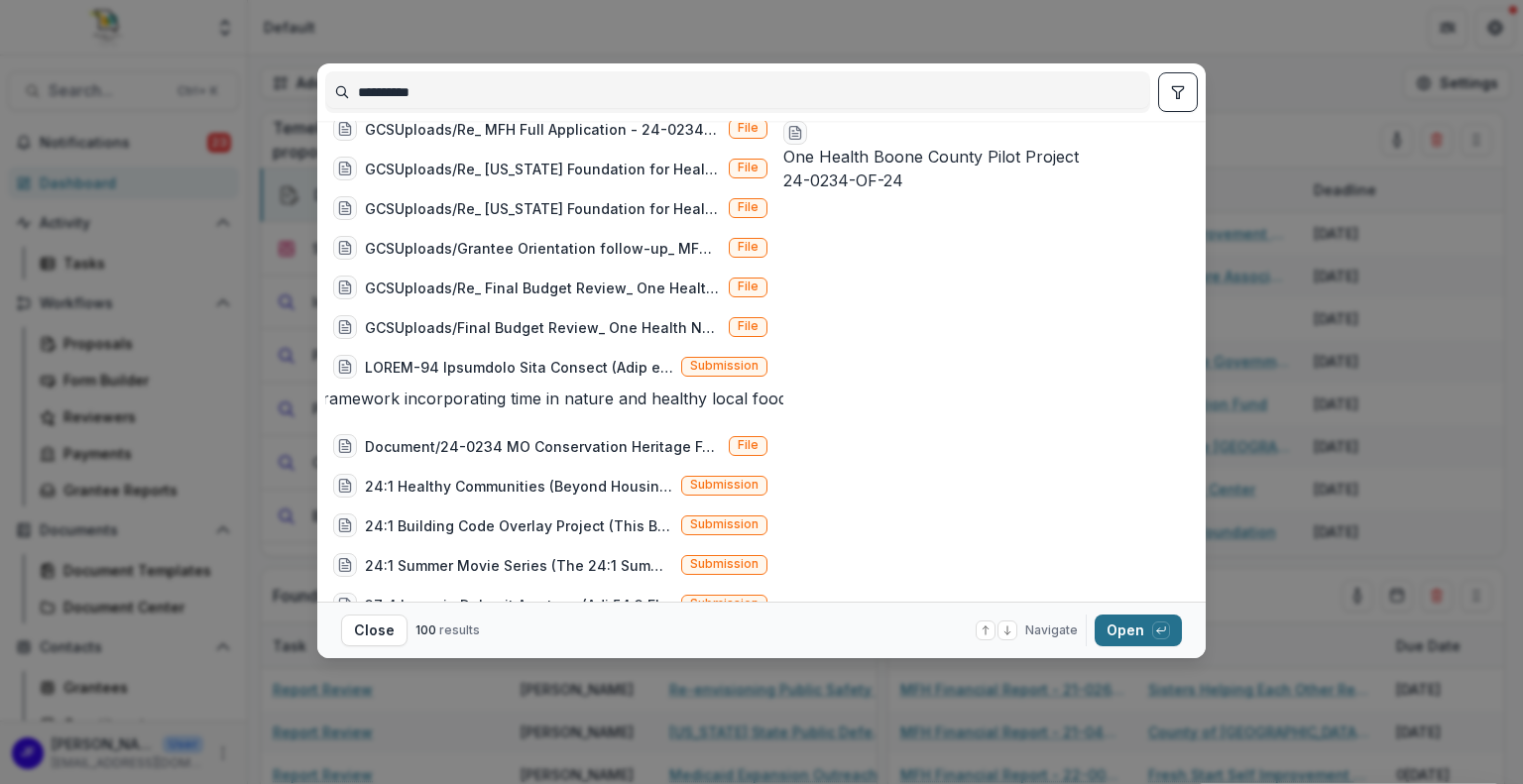 click on "Open with enter key" at bounding box center (1138, 630) 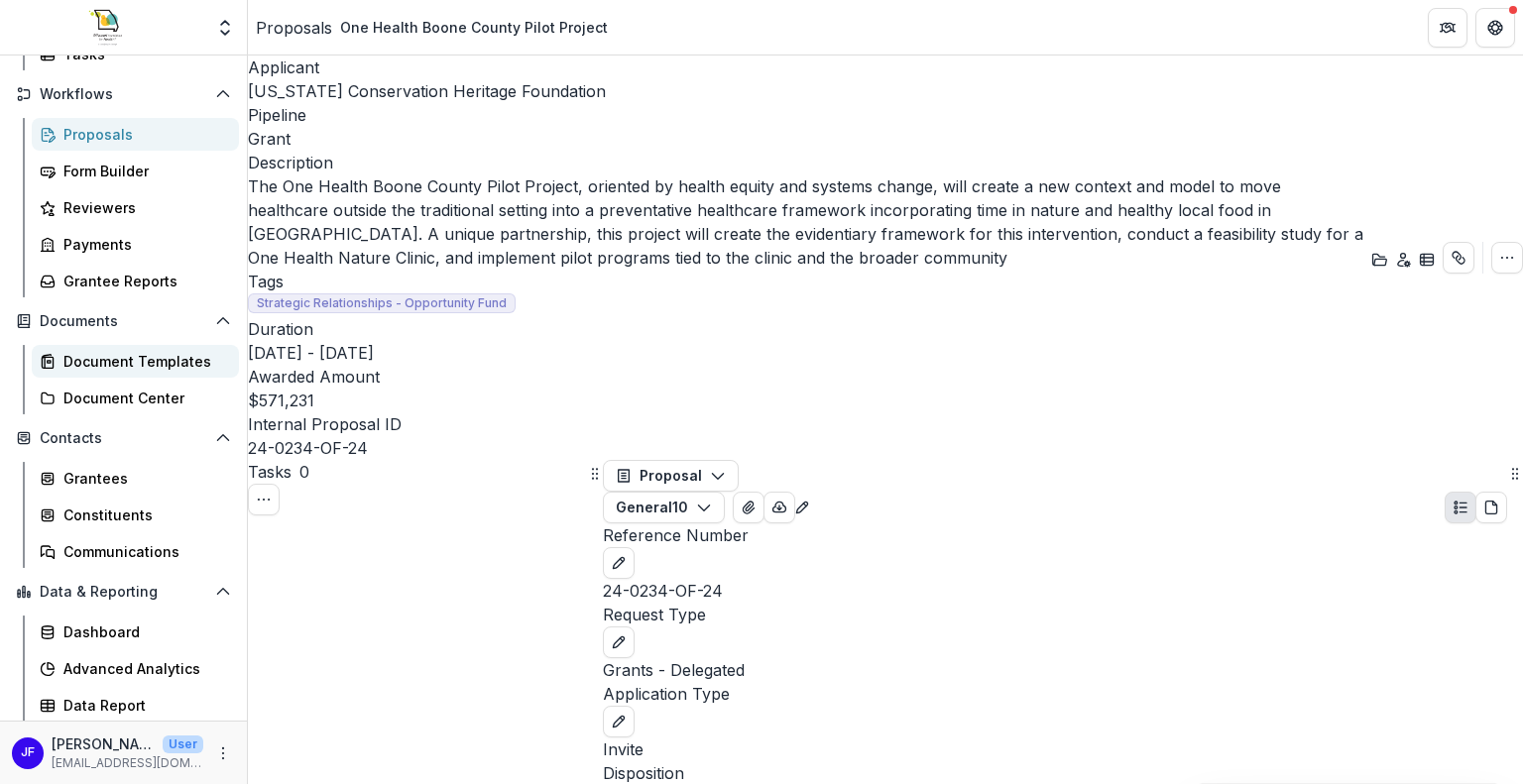 scroll, scrollTop: 110, scrollLeft: 0, axis: vertical 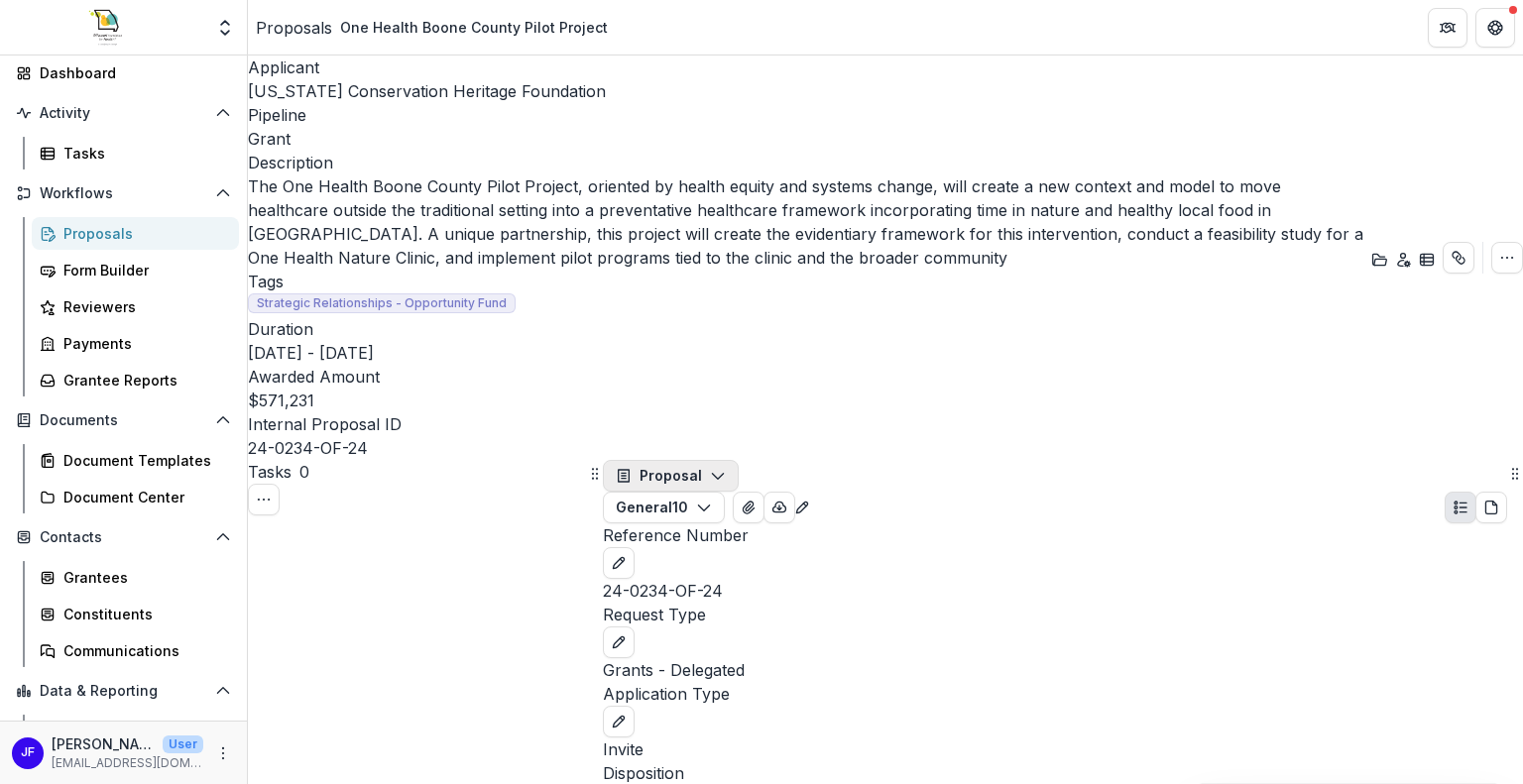click 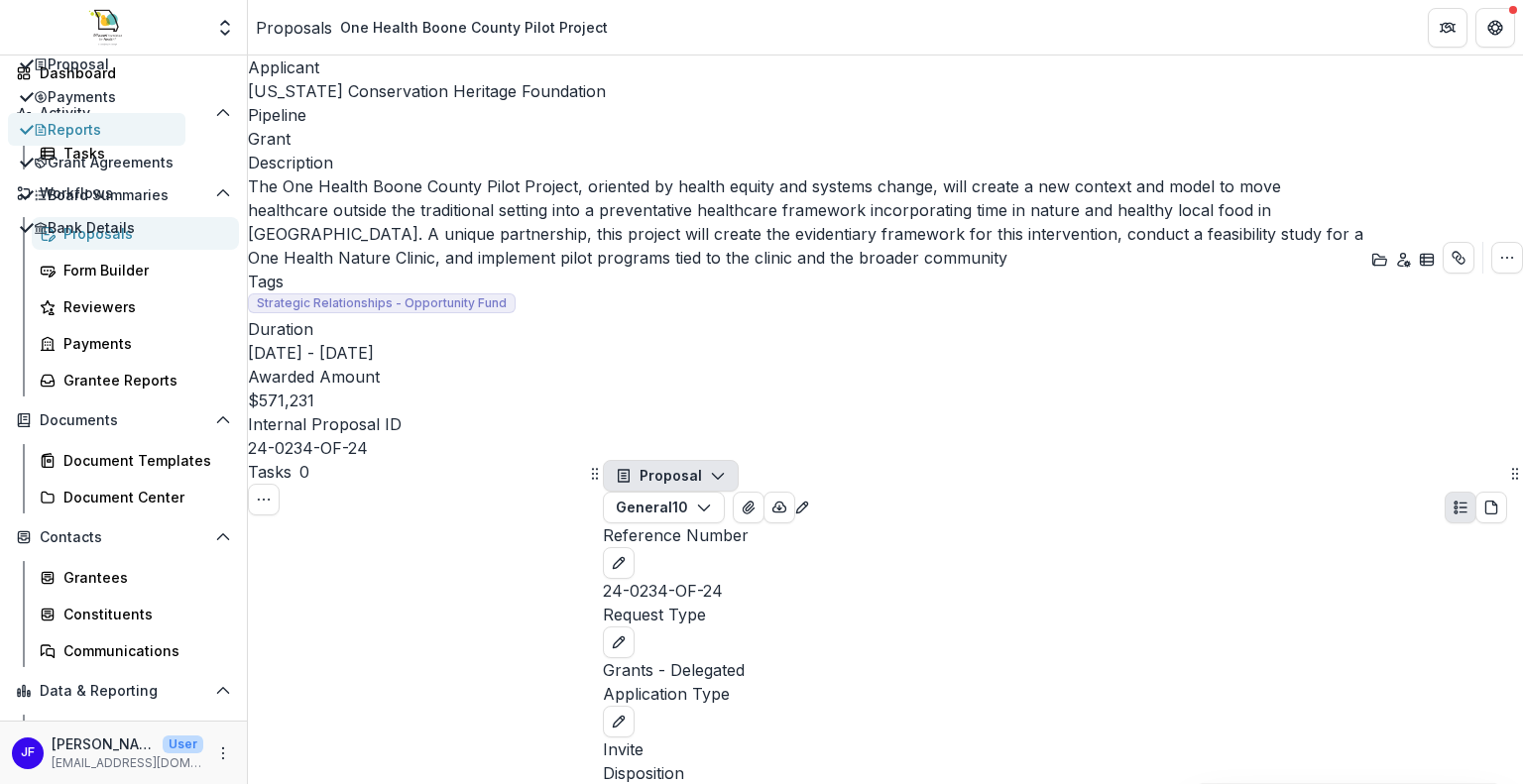click on "Reports" at bounding box center [103, 129] 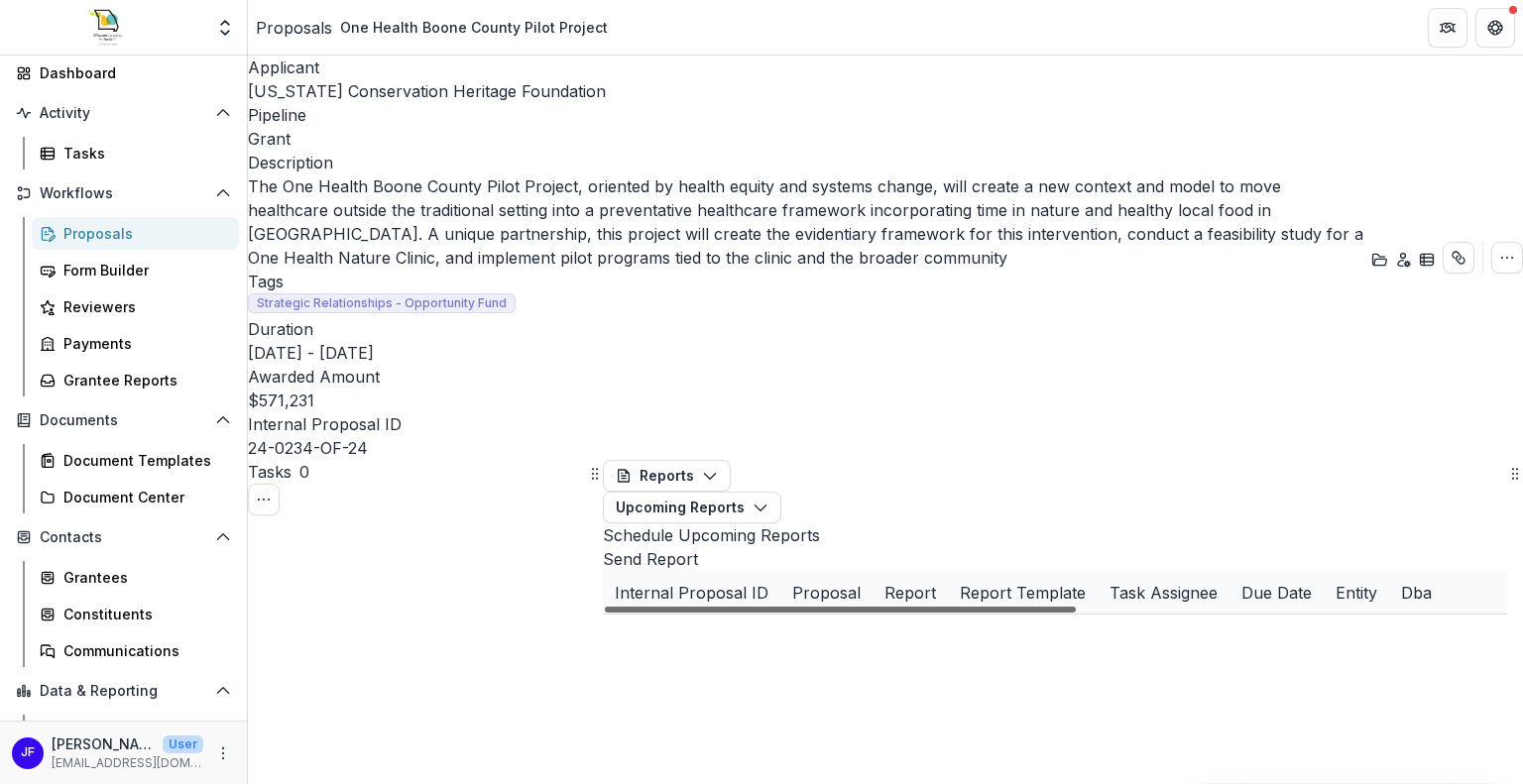 scroll, scrollTop: 0, scrollLeft: 0, axis: both 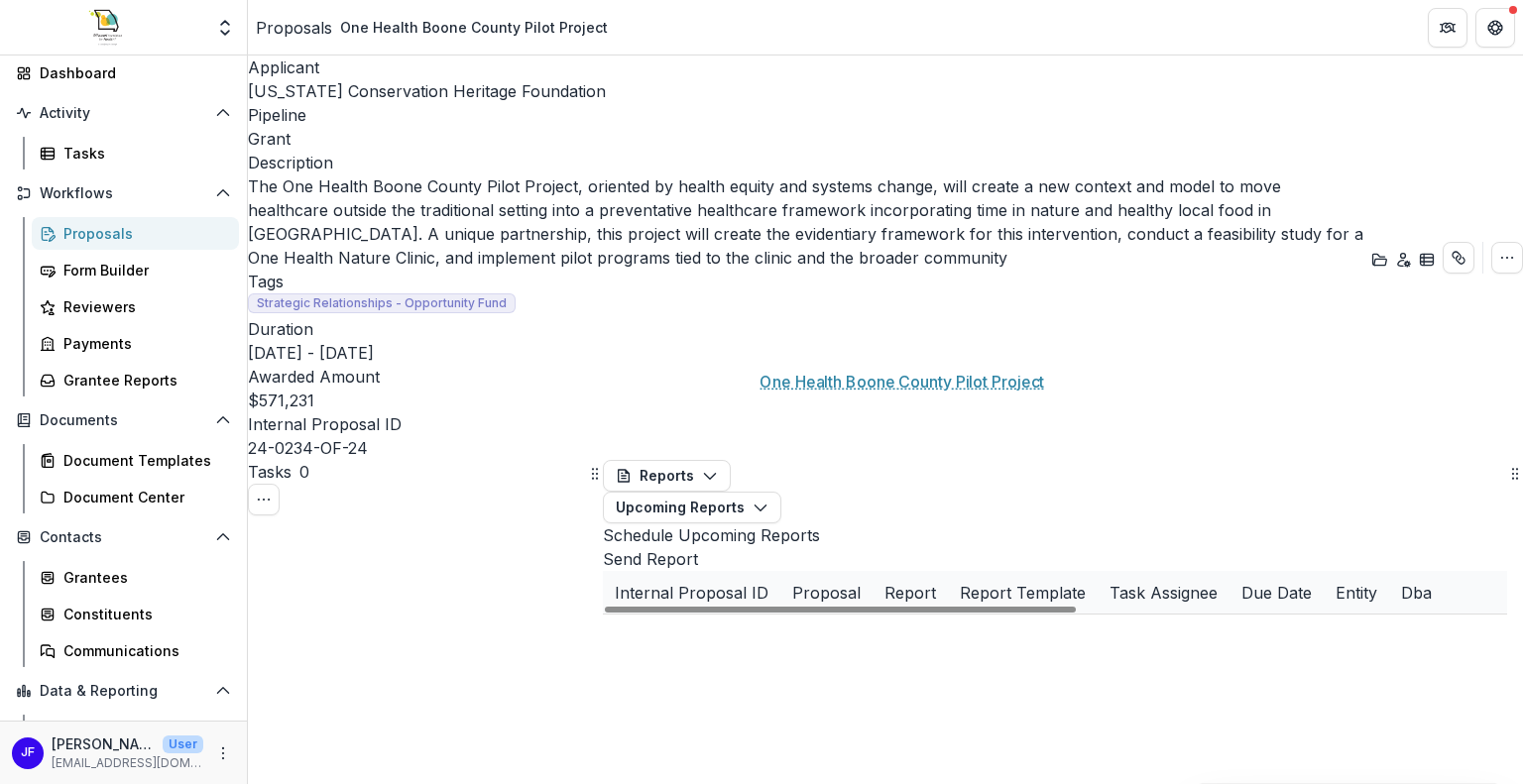 click on "One Health Boone County Pilot Project" at bounding box center [876, 635] 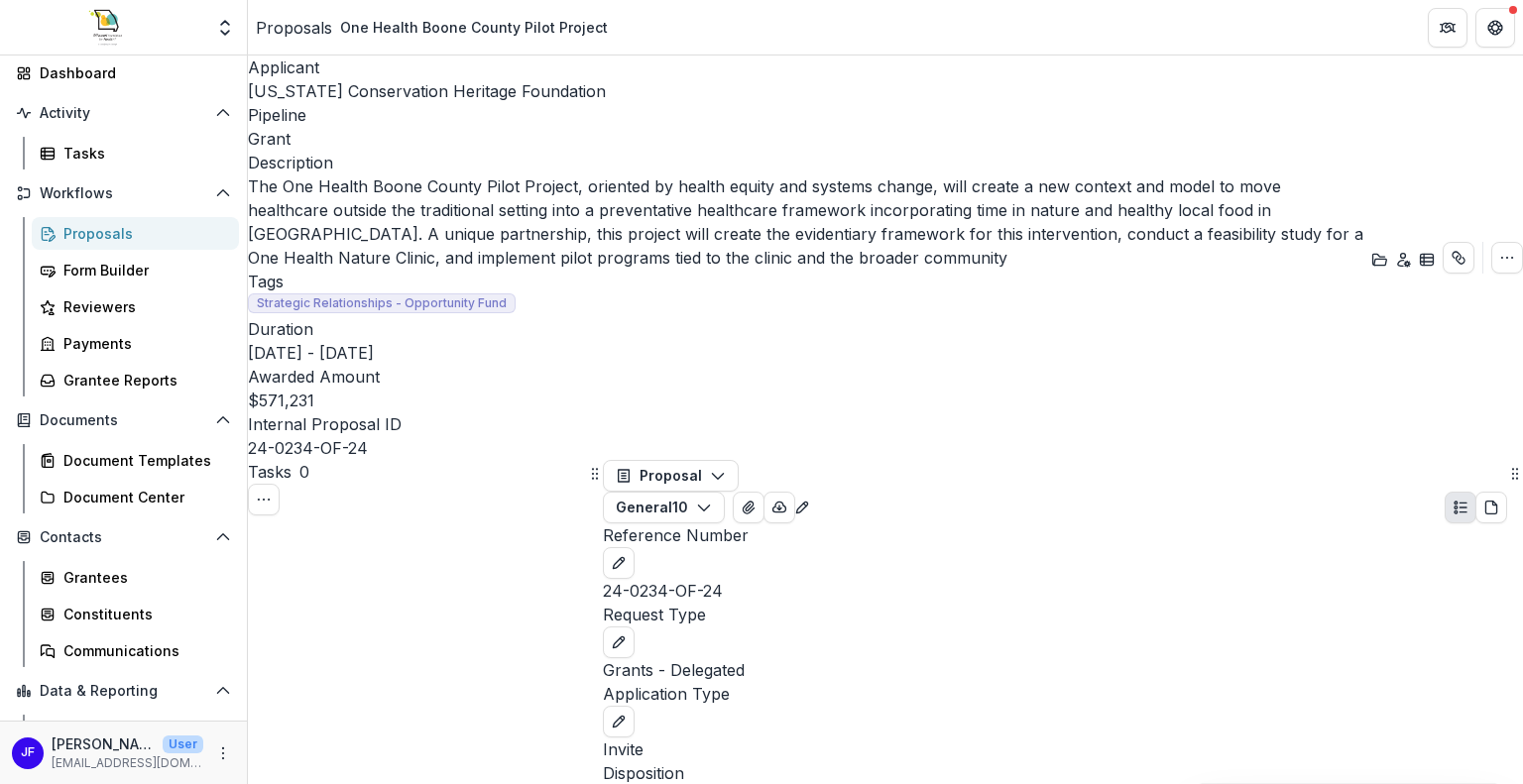 scroll, scrollTop: 793, scrollLeft: 0, axis: vertical 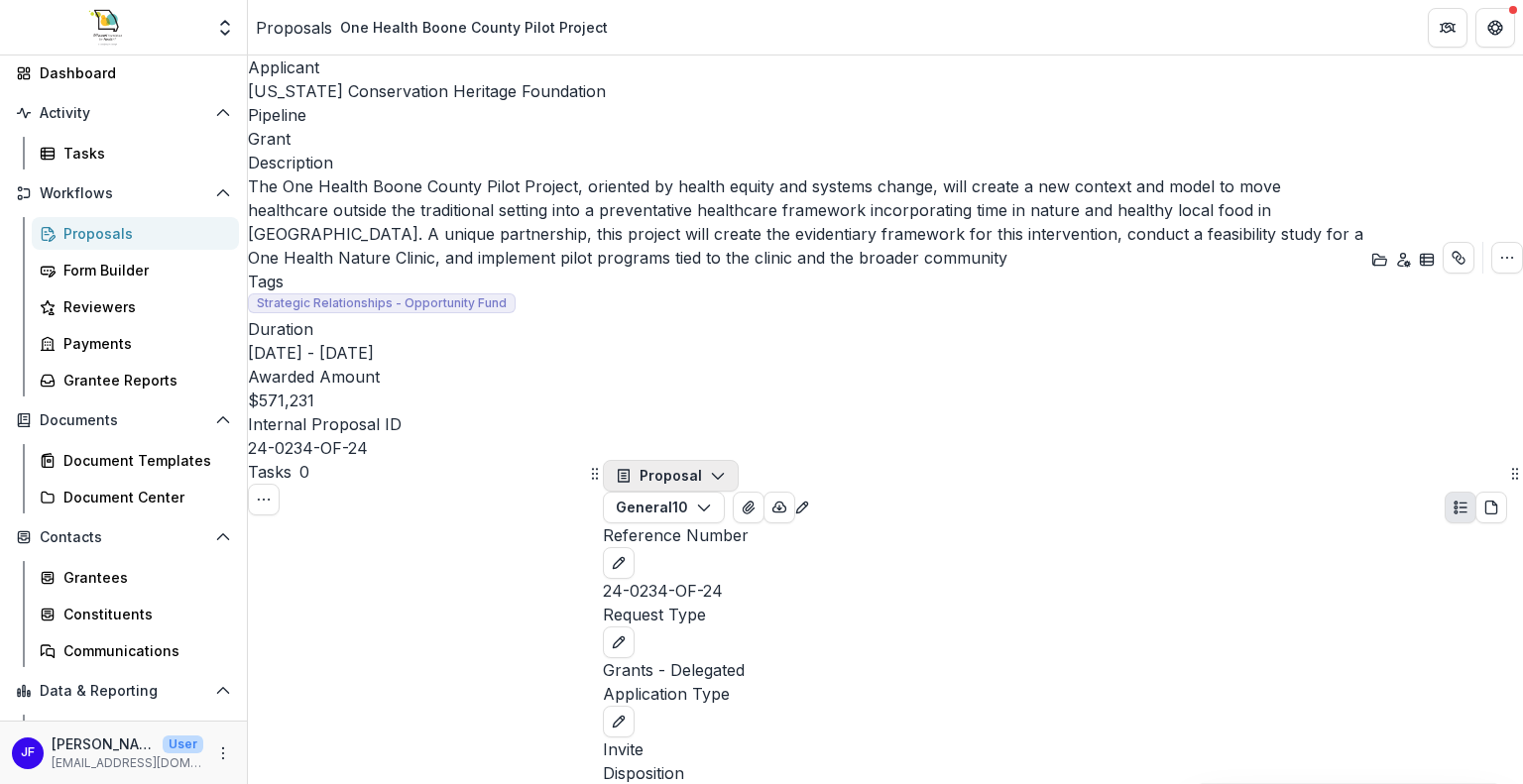 click 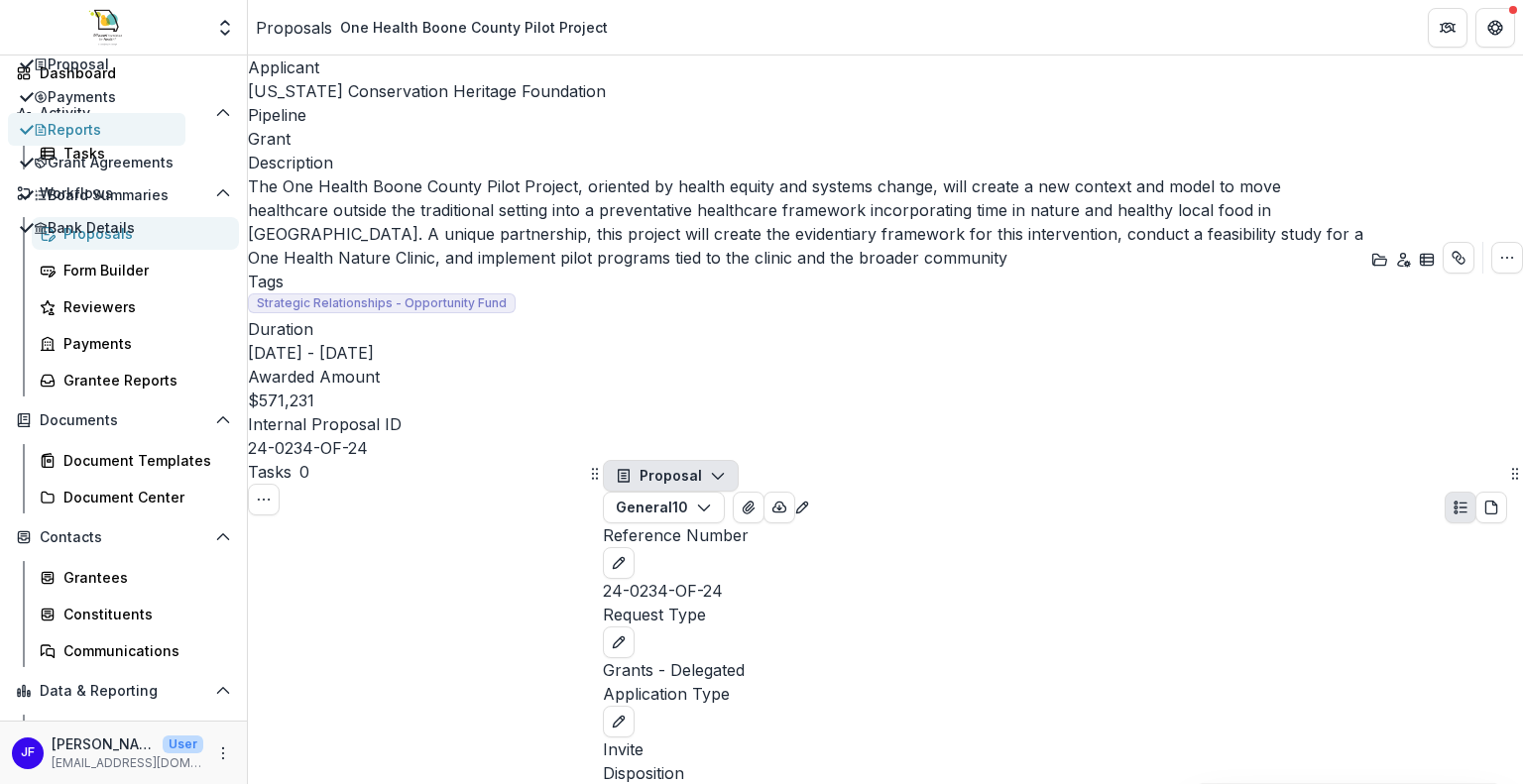 click on "Reports" at bounding box center [103, 129] 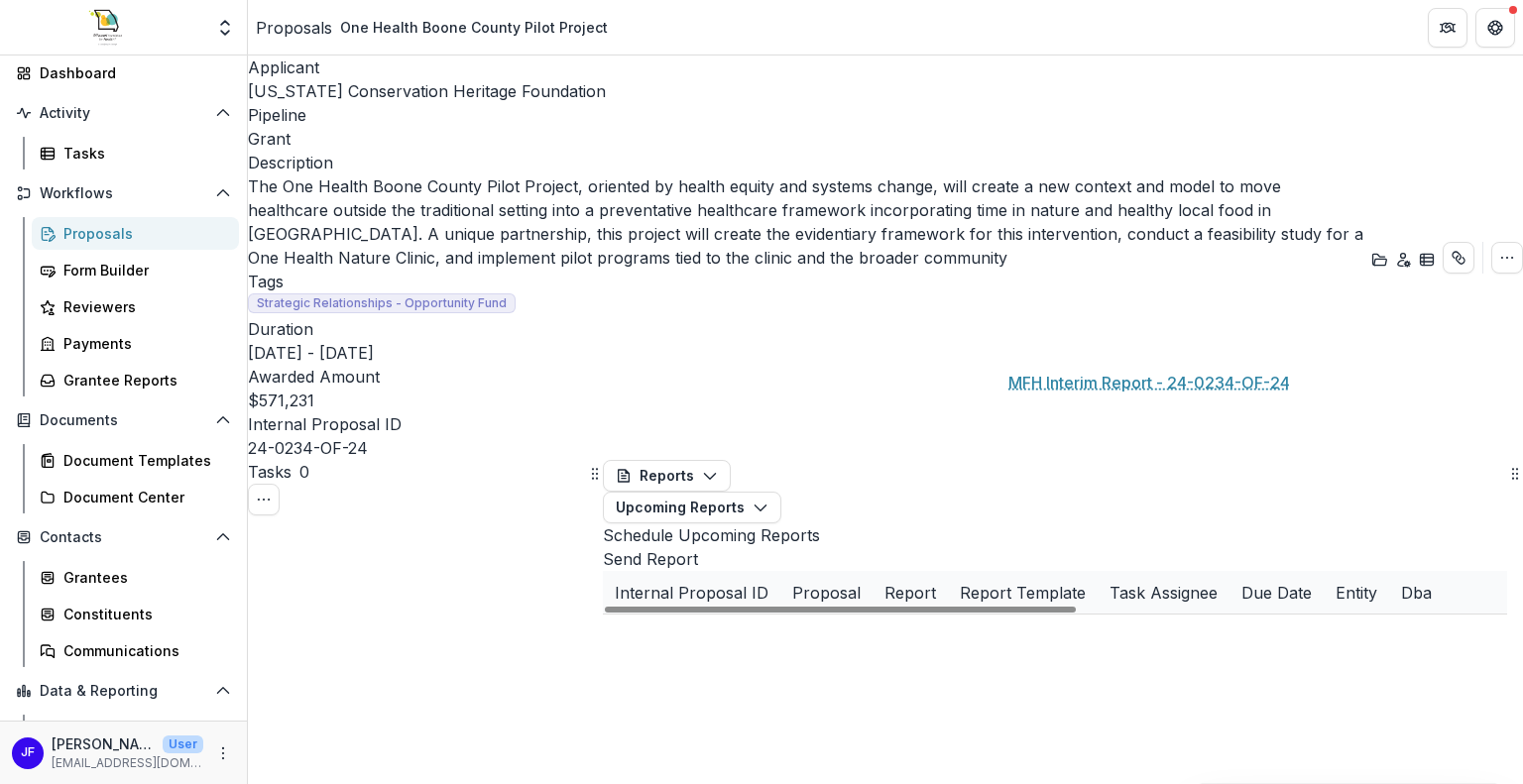 click on "MFH Interim Report - 24-0234-OF-24" at bounding box center (1123, 635) 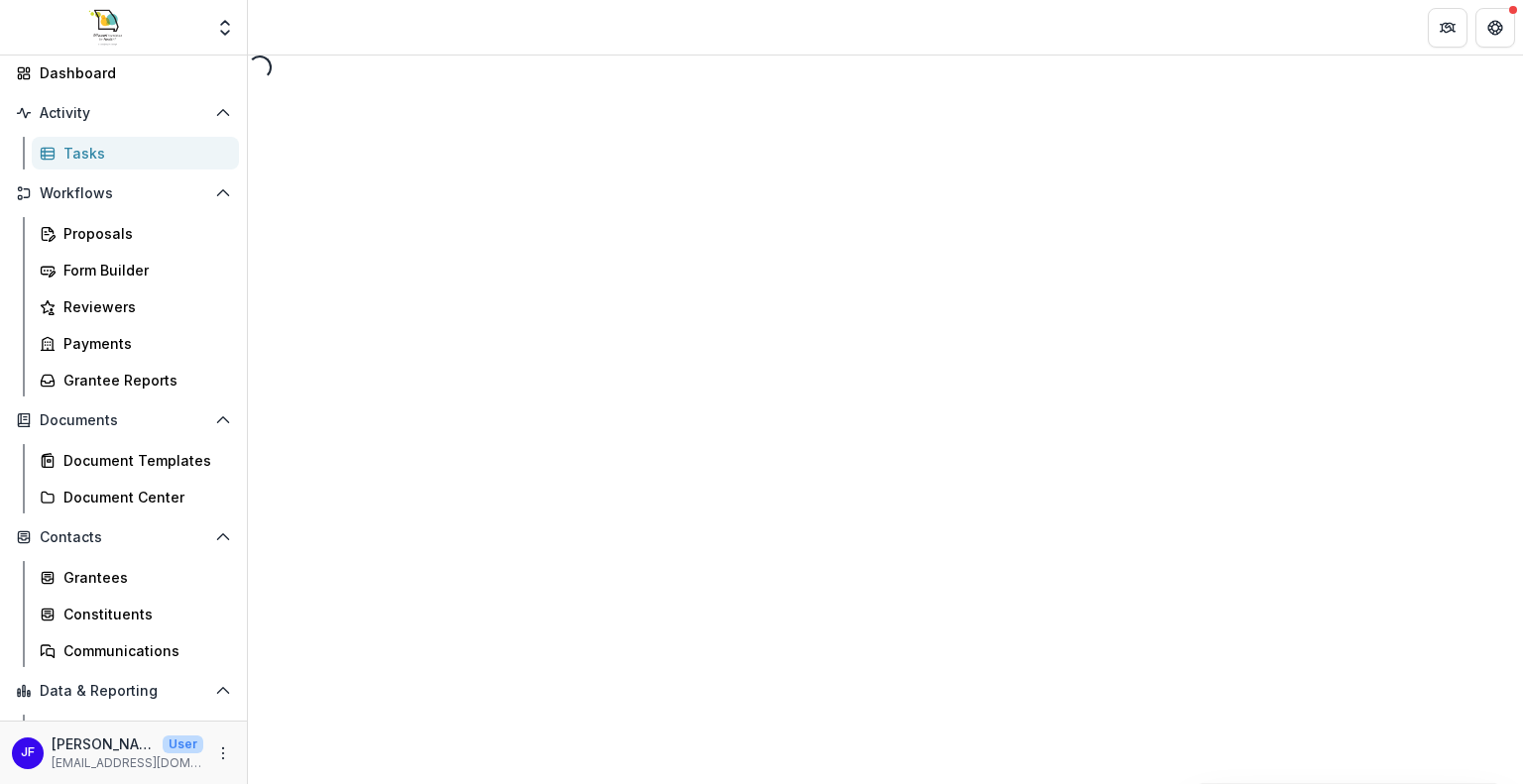 select on "********" 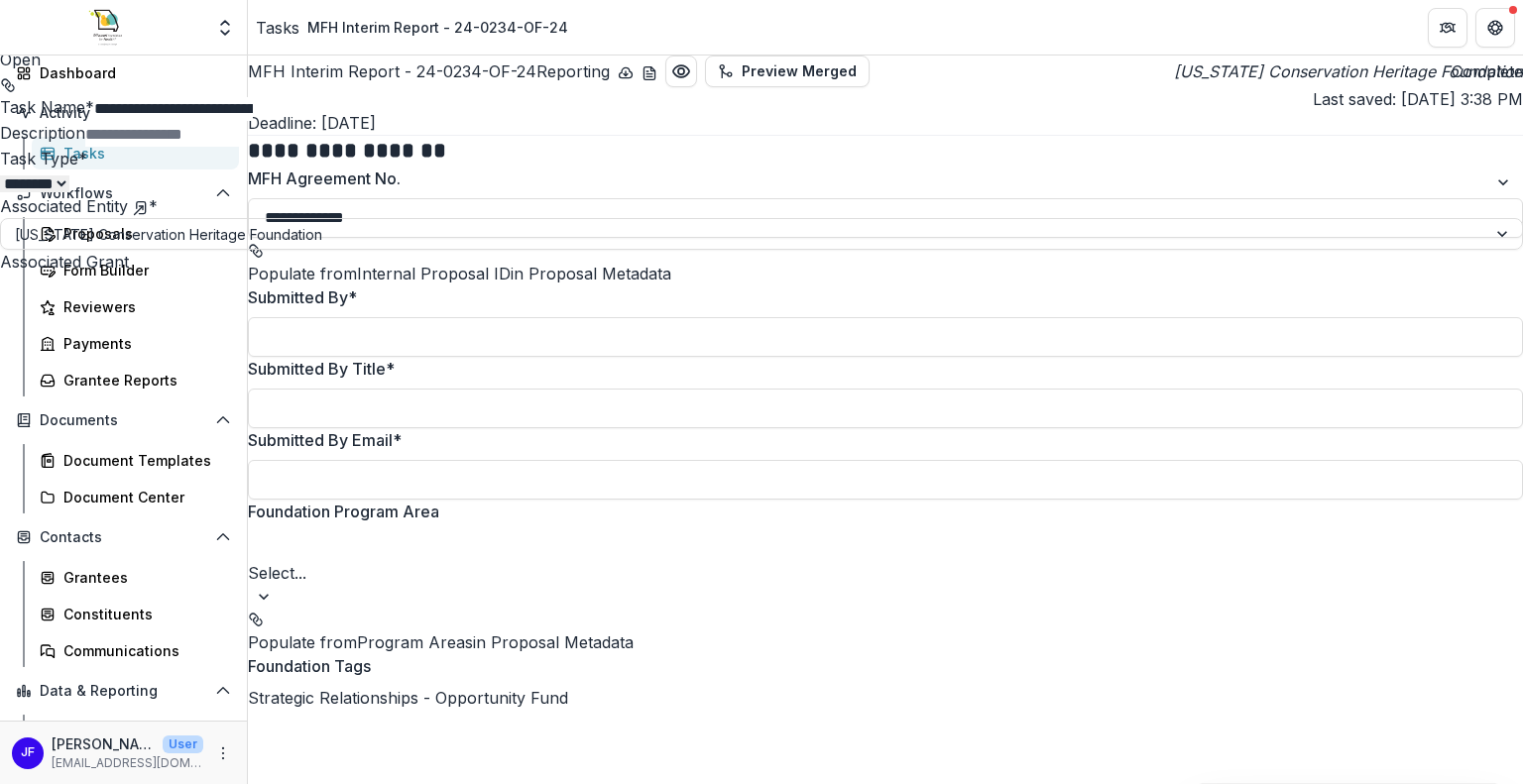 click 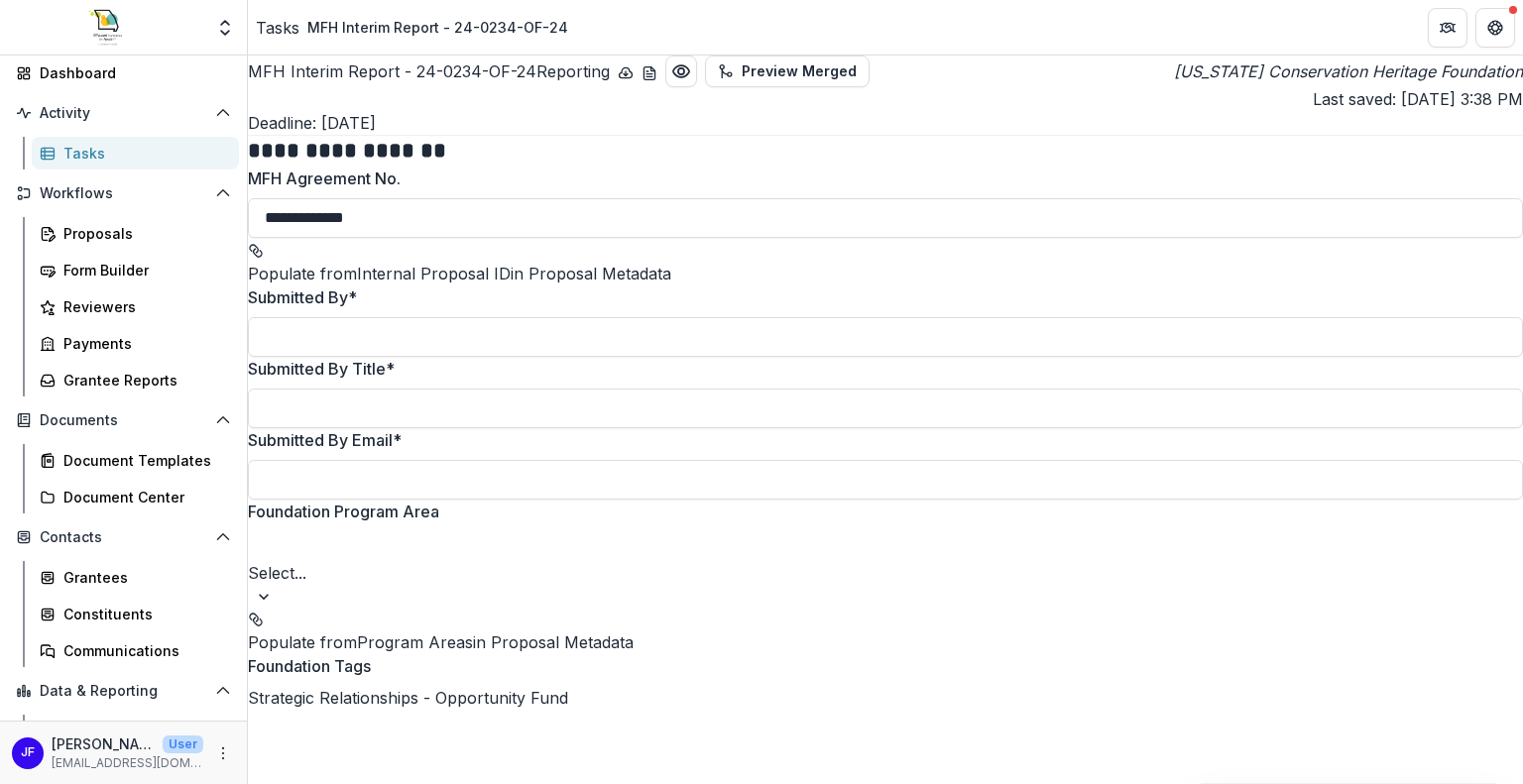 click at bounding box center (885, 5715) 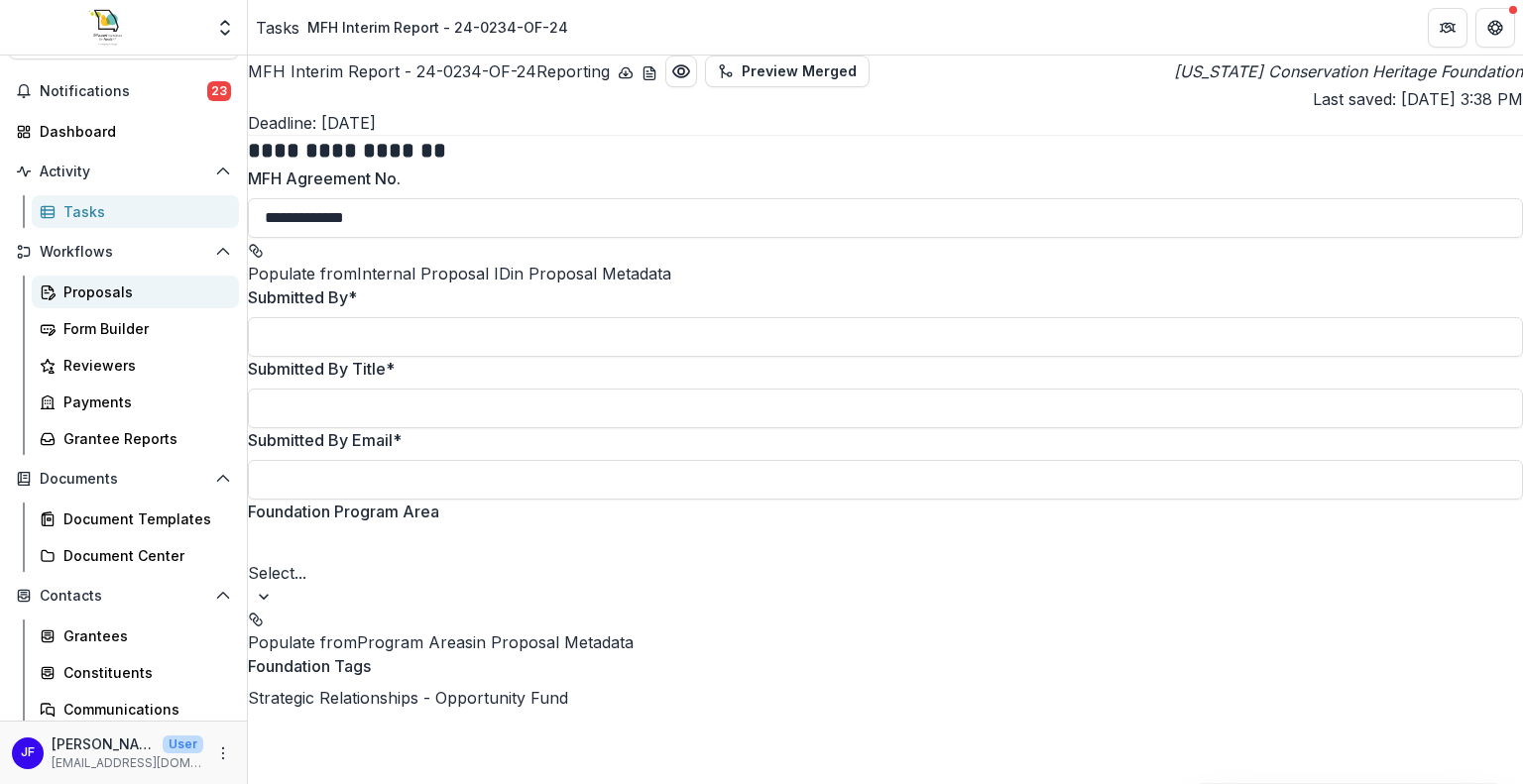 scroll, scrollTop: 0, scrollLeft: 0, axis: both 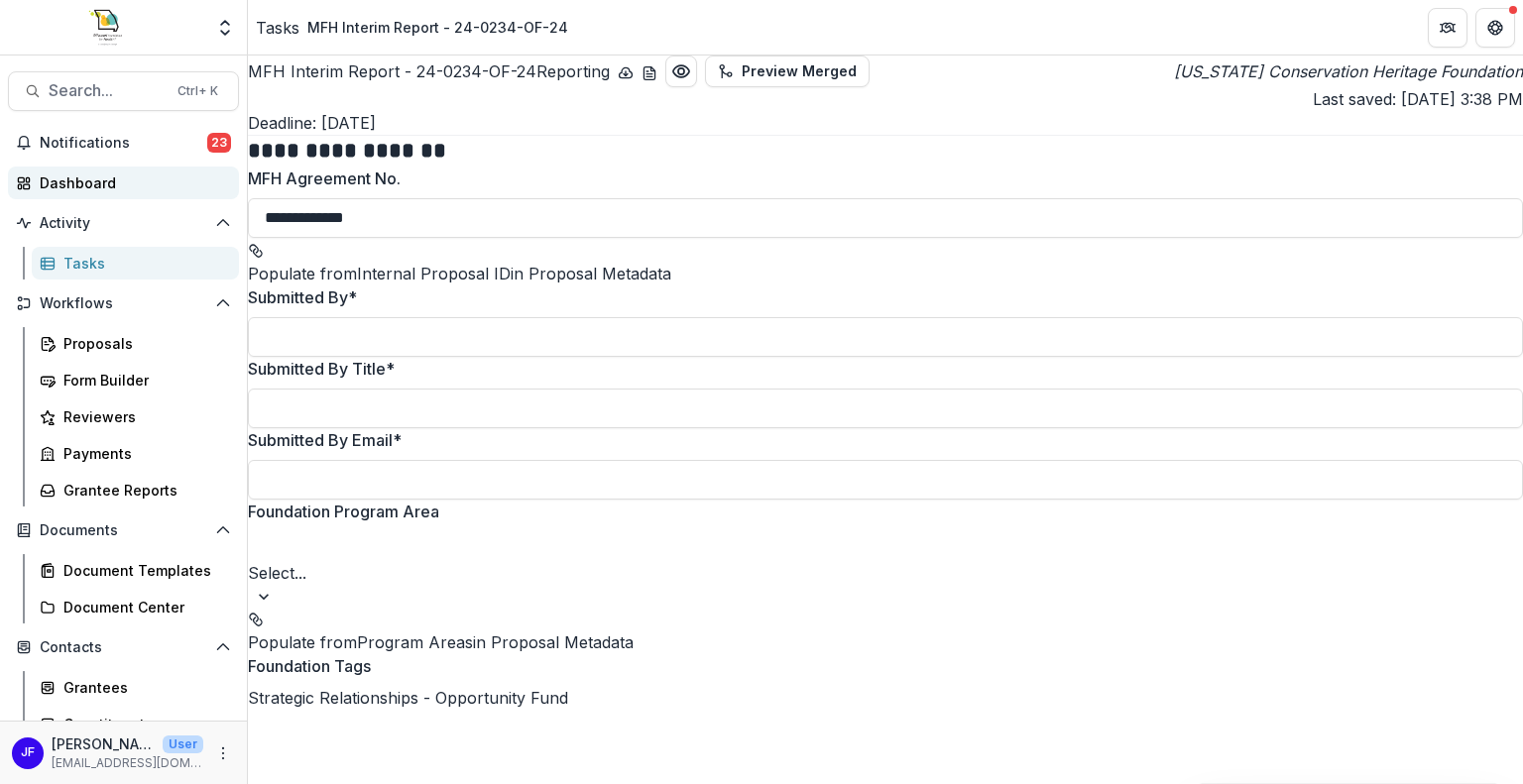 click on "Dashboard" at bounding box center [131, 182] 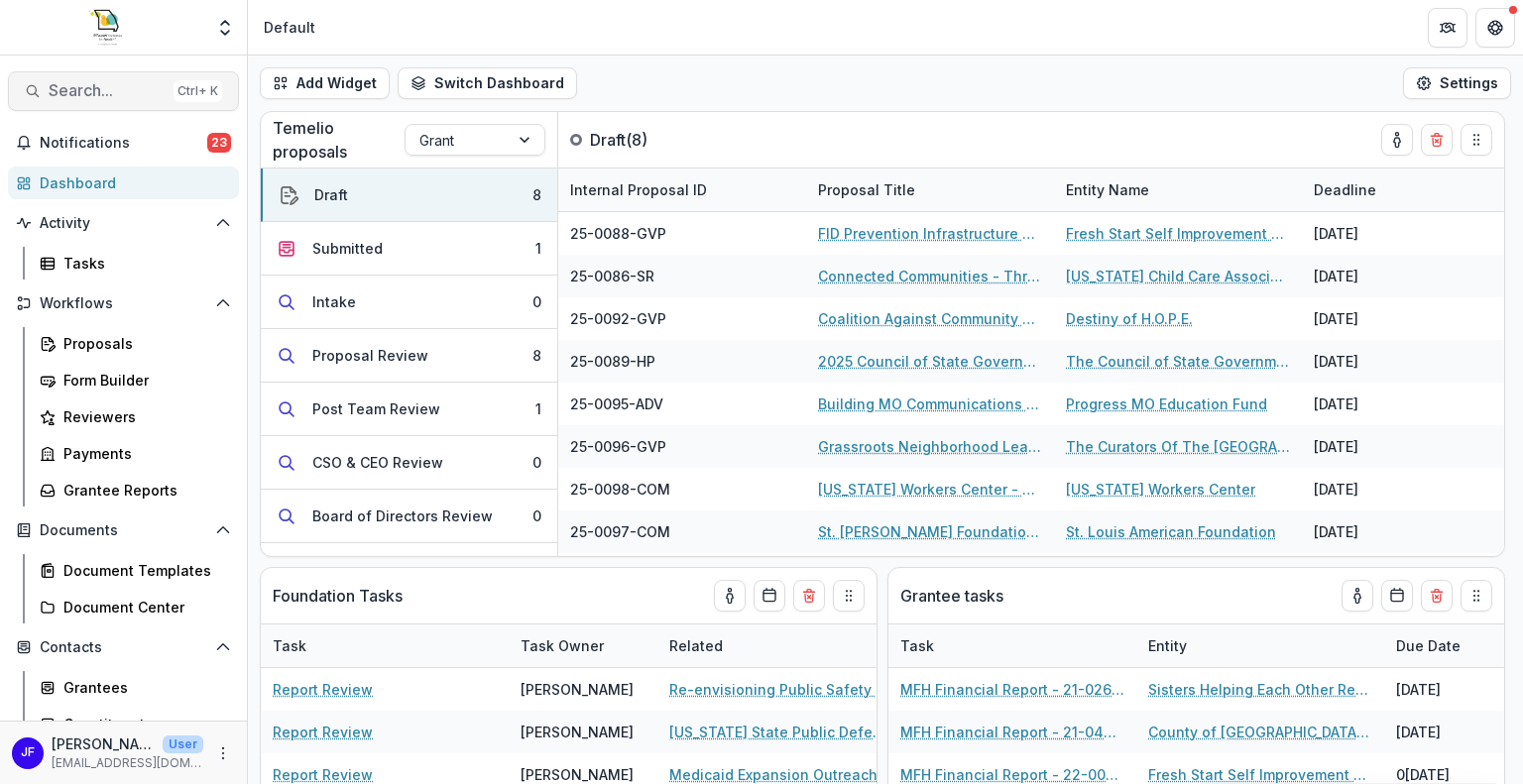 click on "Search..." at bounding box center [107, 90] 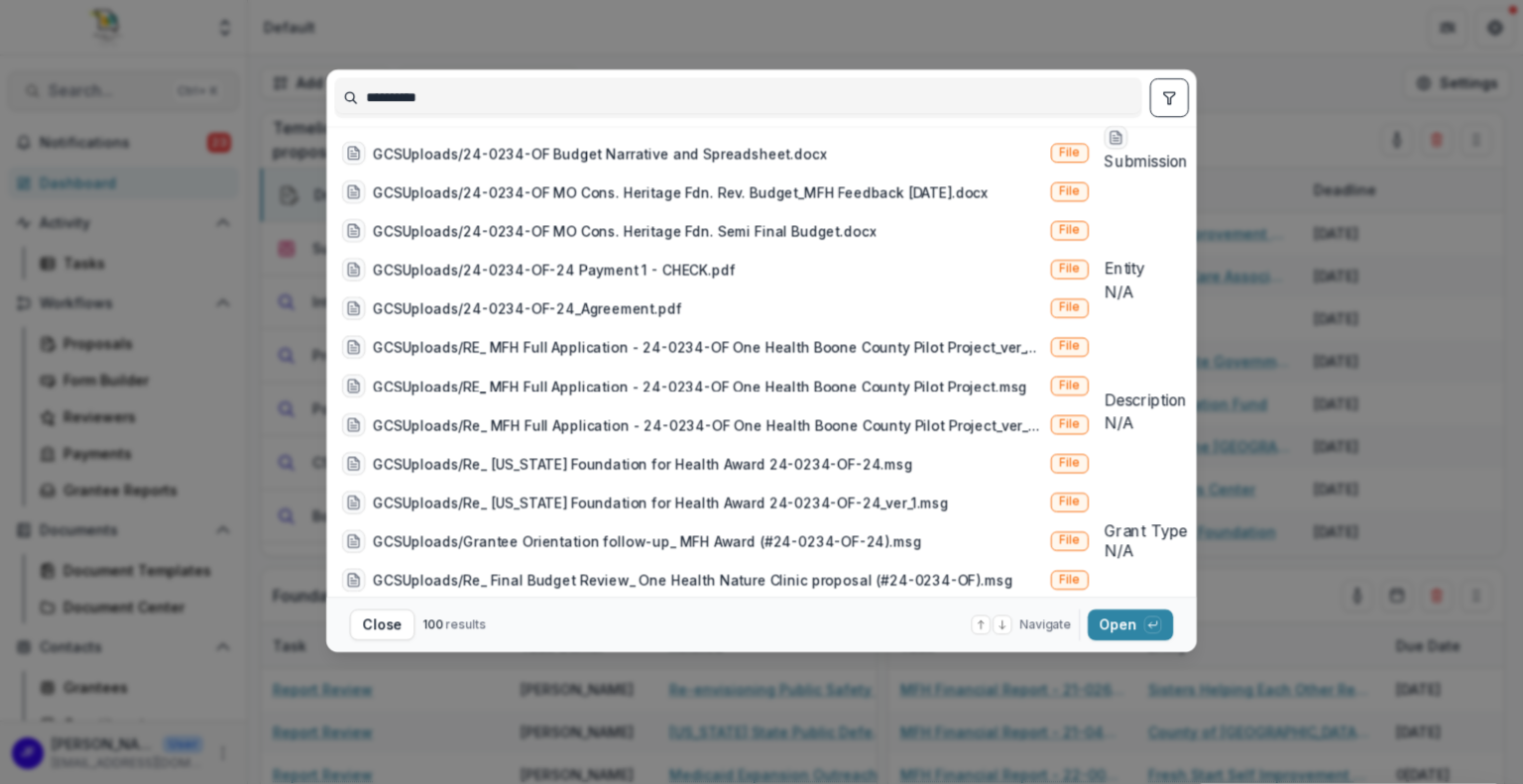 scroll, scrollTop: 297, scrollLeft: 0, axis: vertical 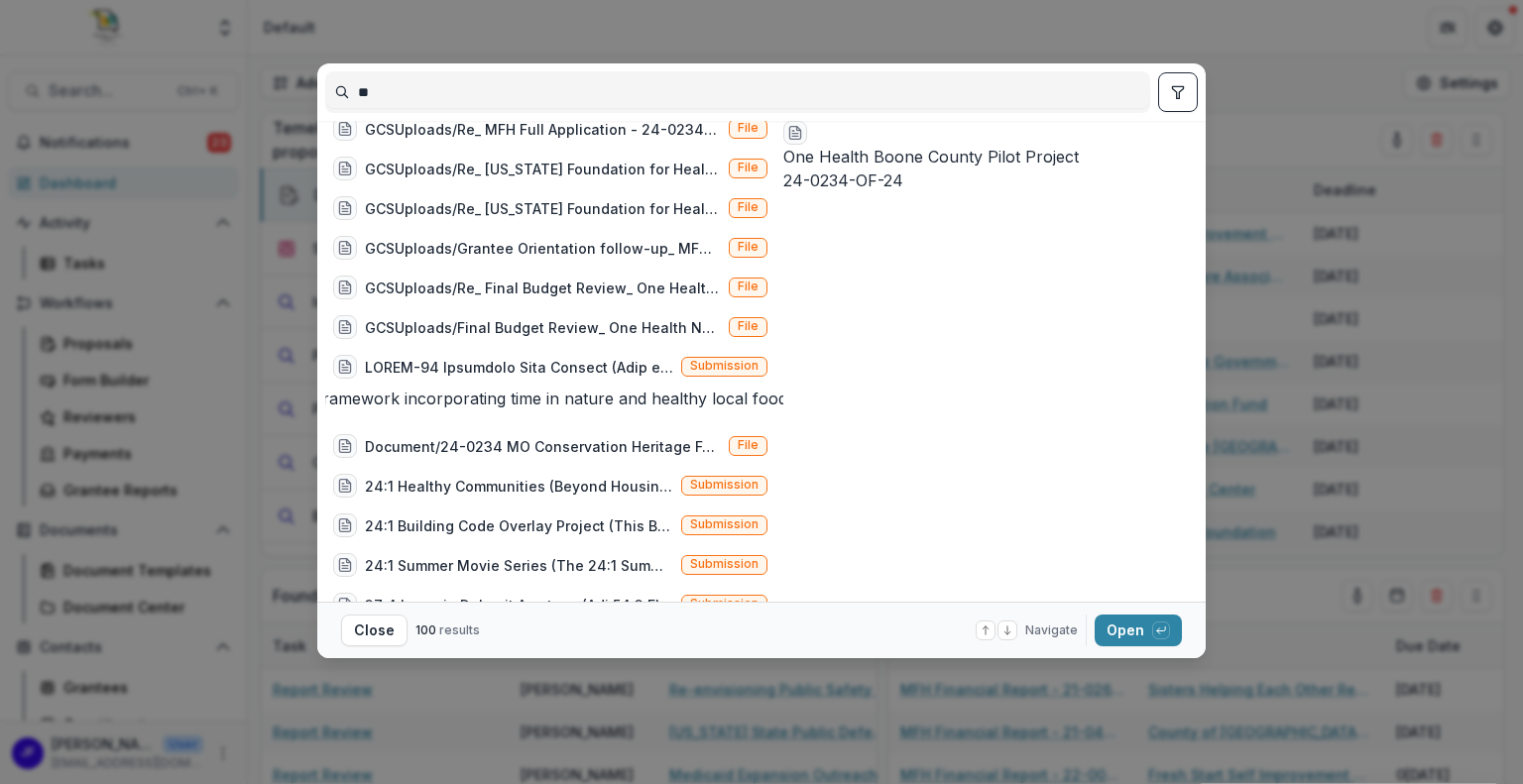 type on "*" 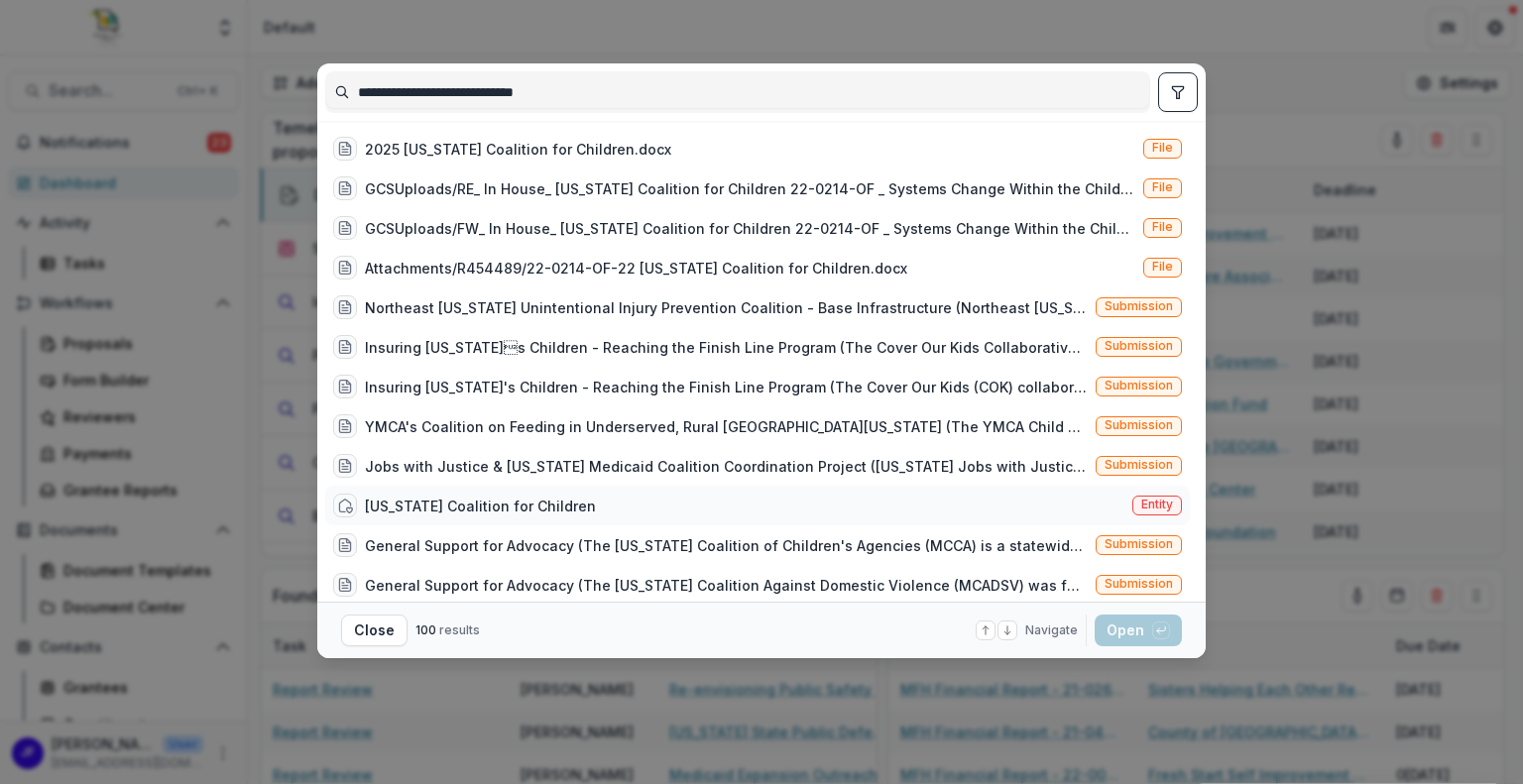 scroll, scrollTop: 99, scrollLeft: 0, axis: vertical 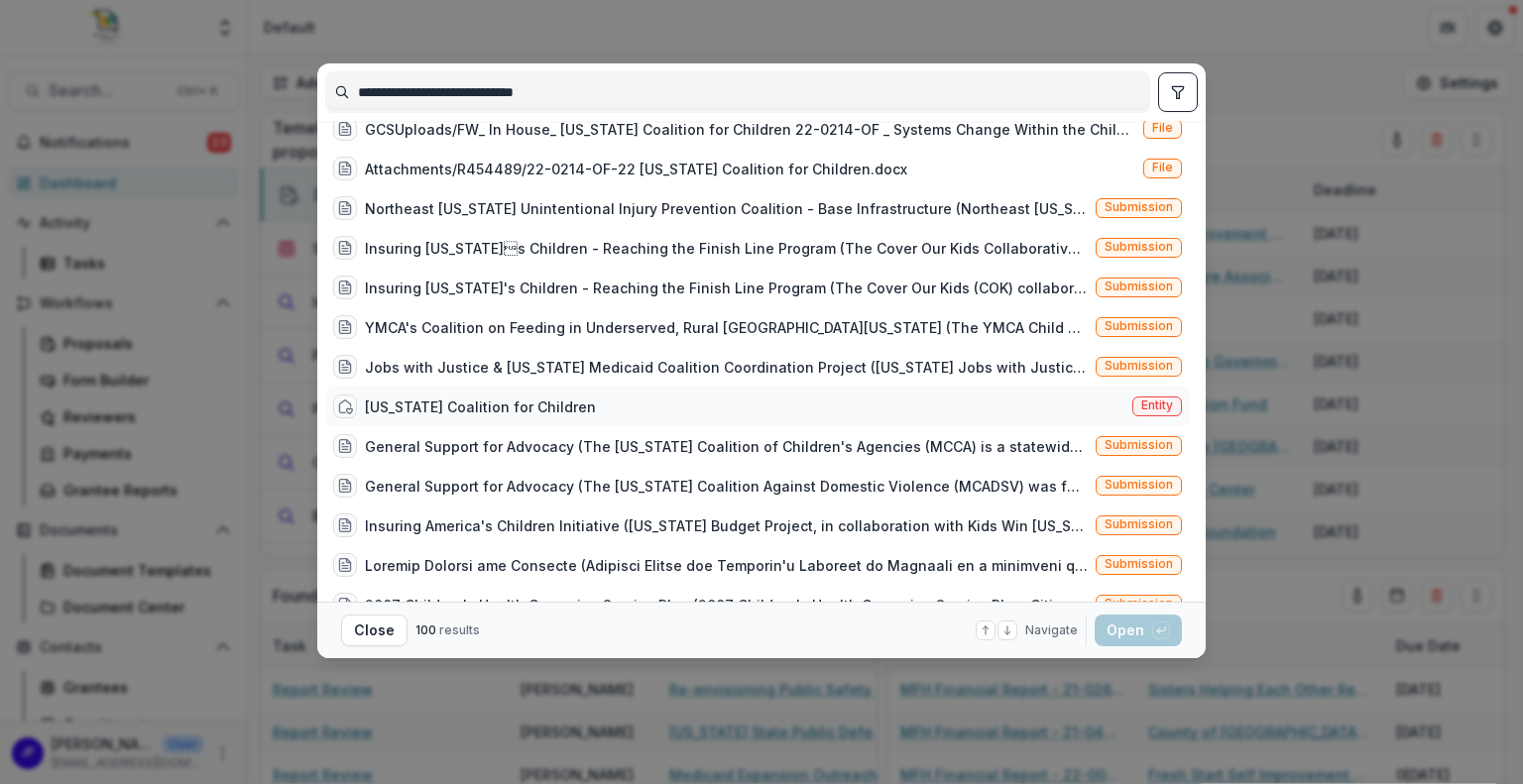 type on "**********" 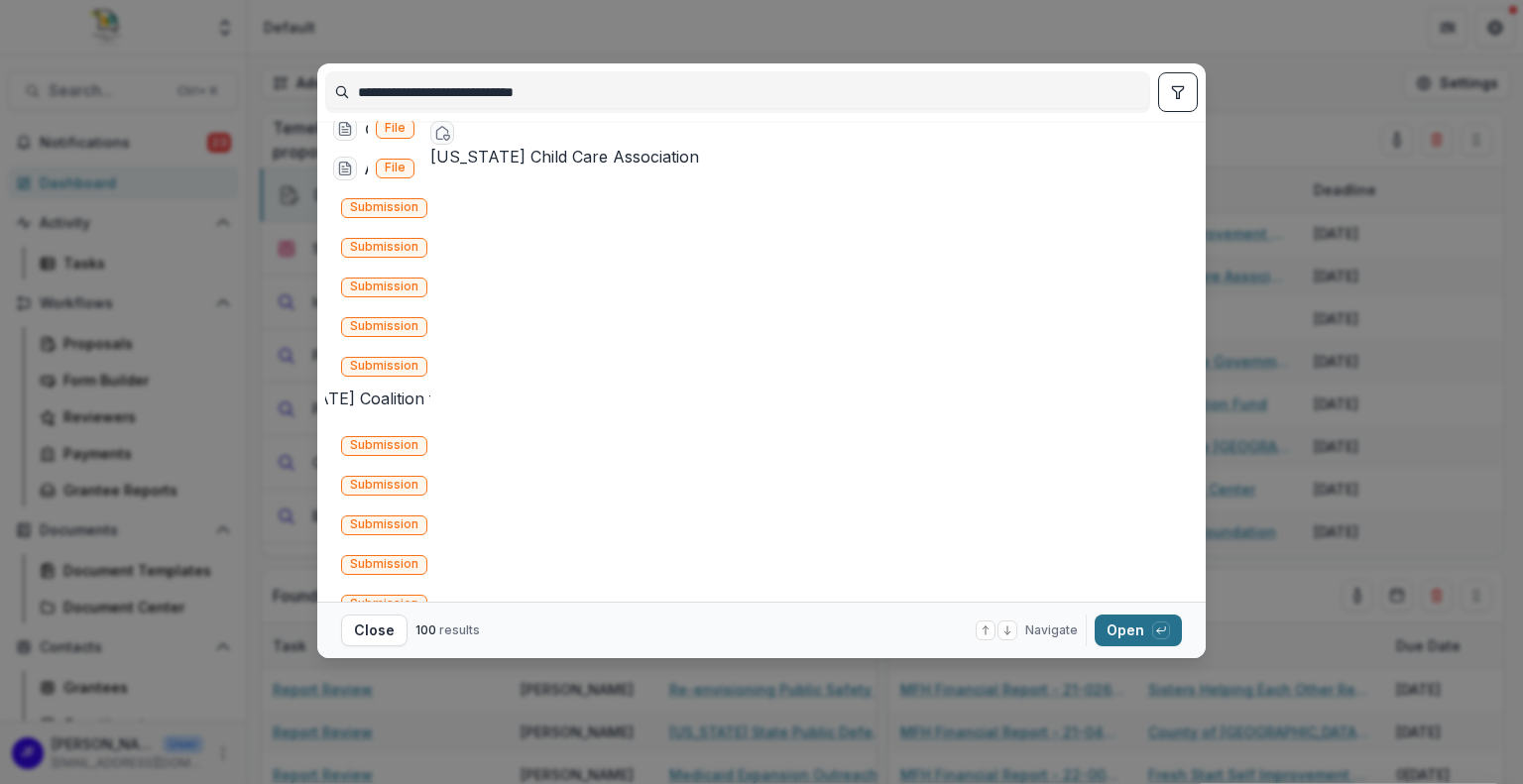 click on "Open with enter key" at bounding box center [1138, 630] 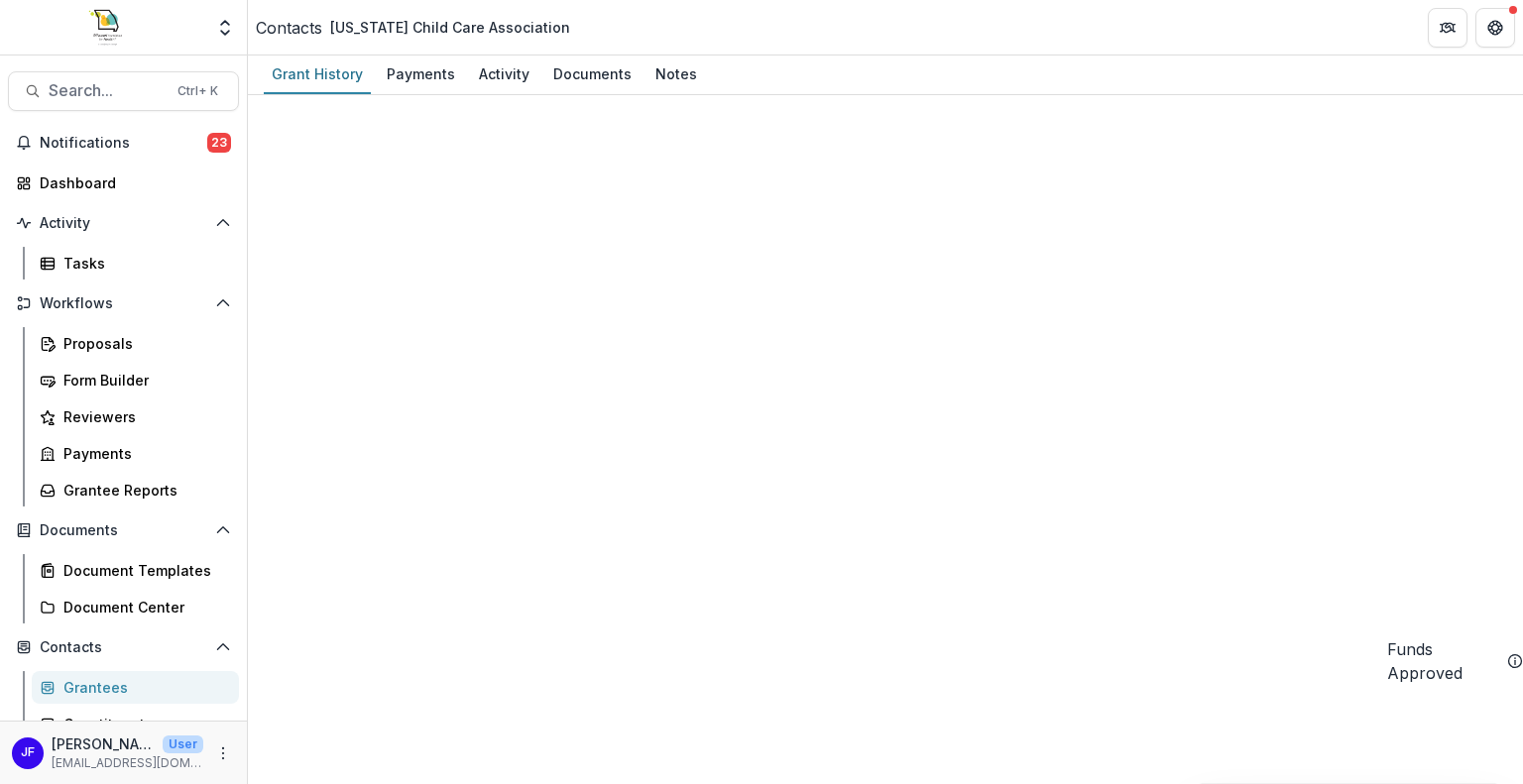click on "Reference Number" at bounding box center [380, 4946] 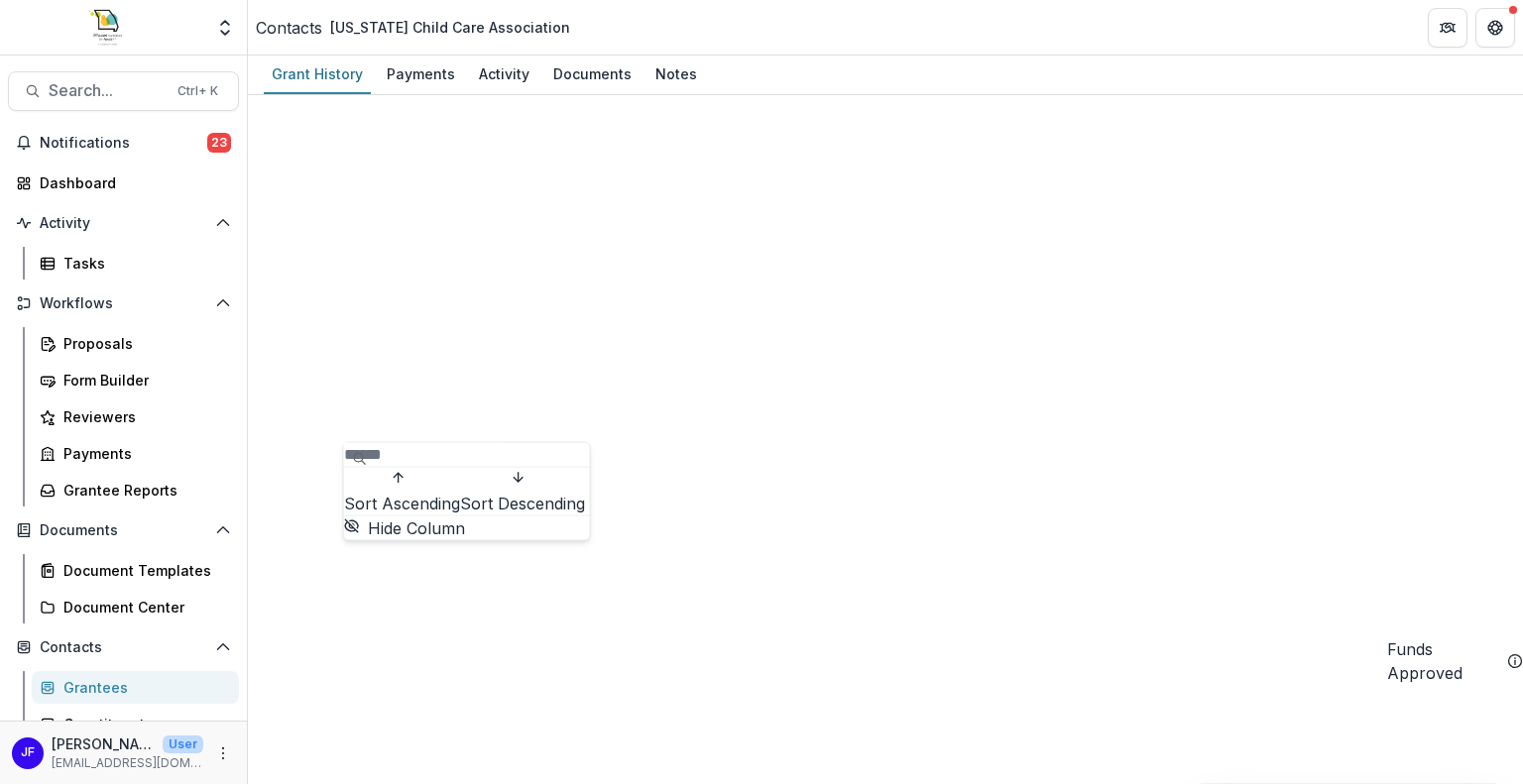 click on "Sort Ascending" at bounding box center (402, 492) 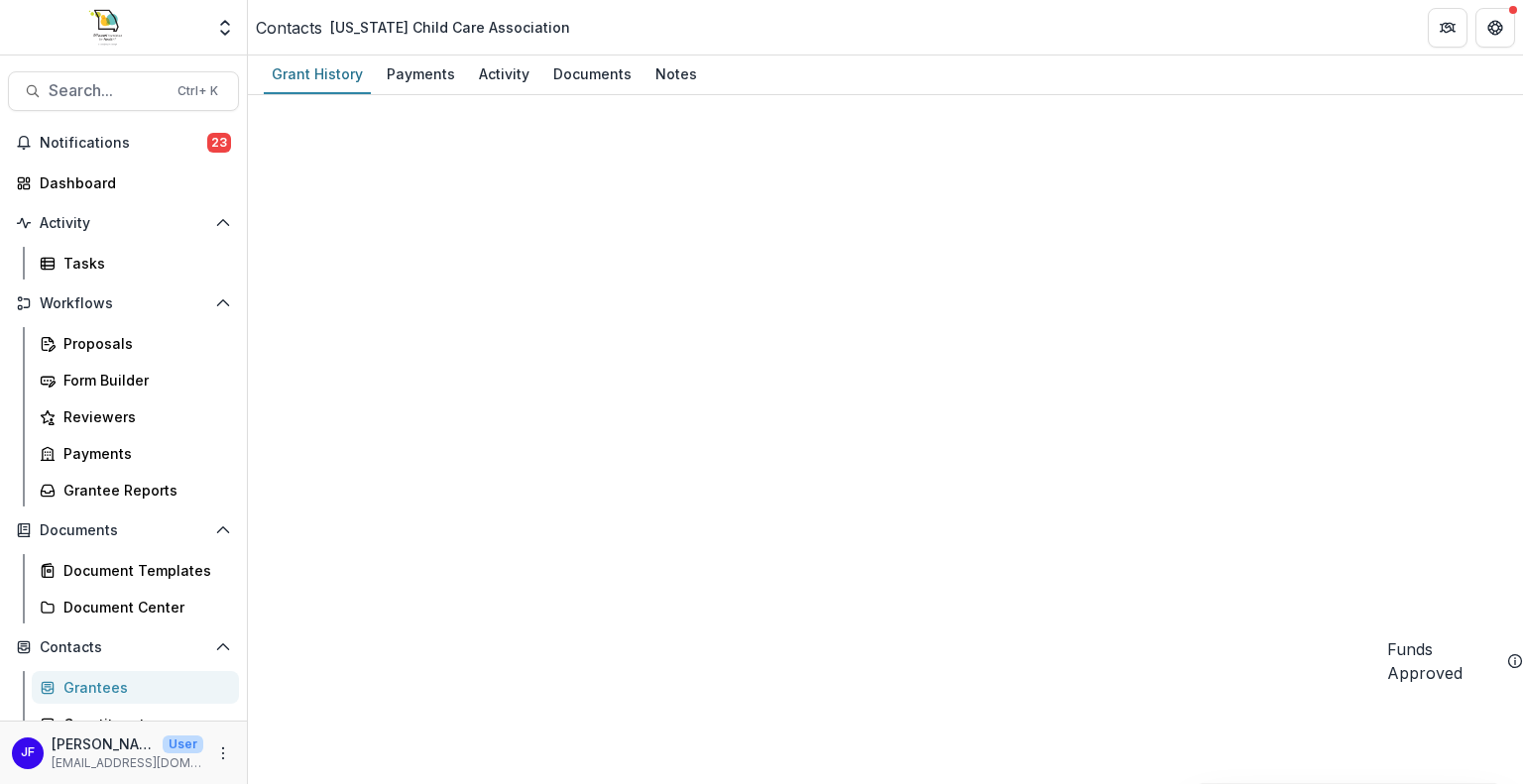 click on "Manually Log Grant Export Grant History" at bounding box center [885, 4909] 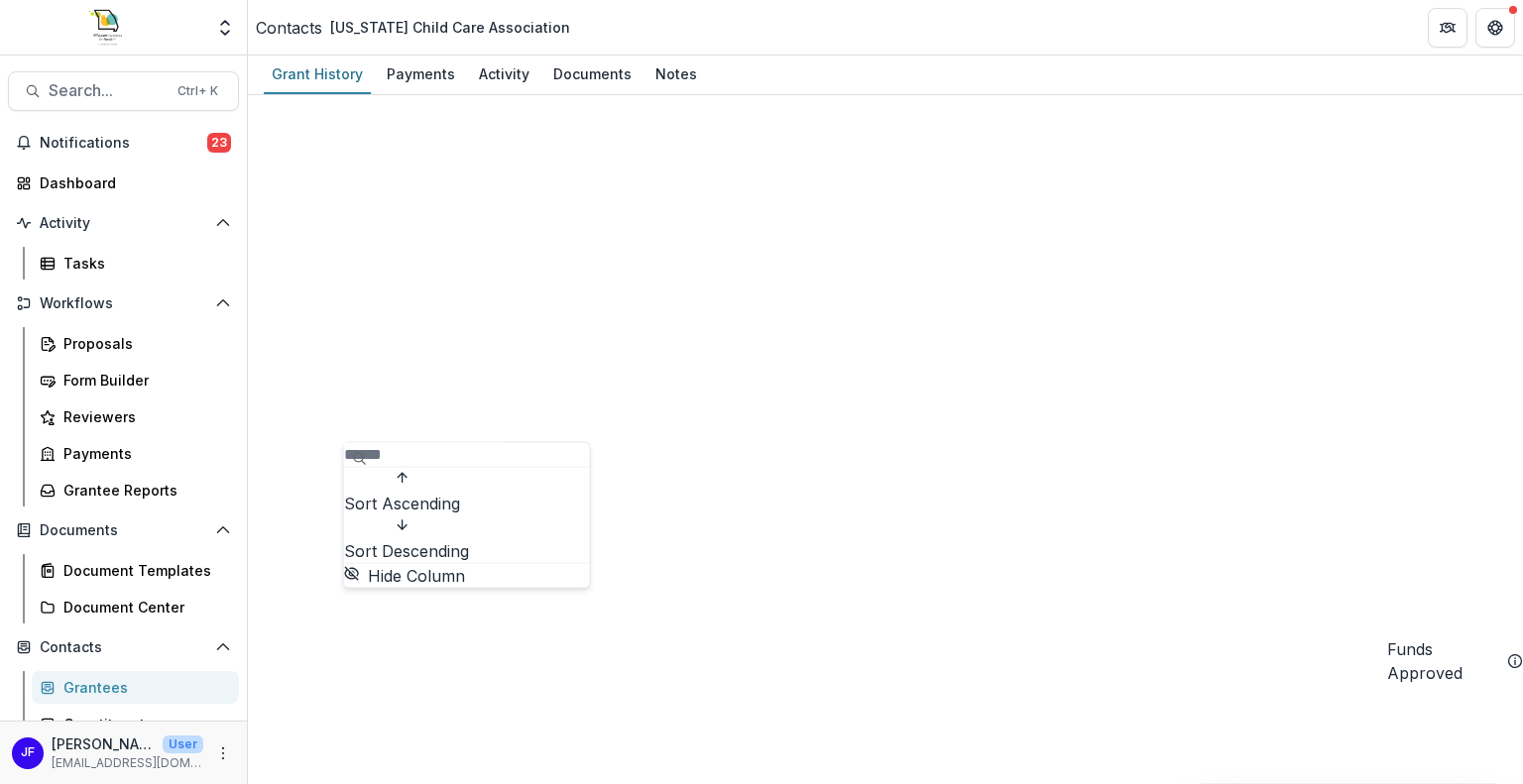 click on "Sort Descending" at bounding box center (407, 551) 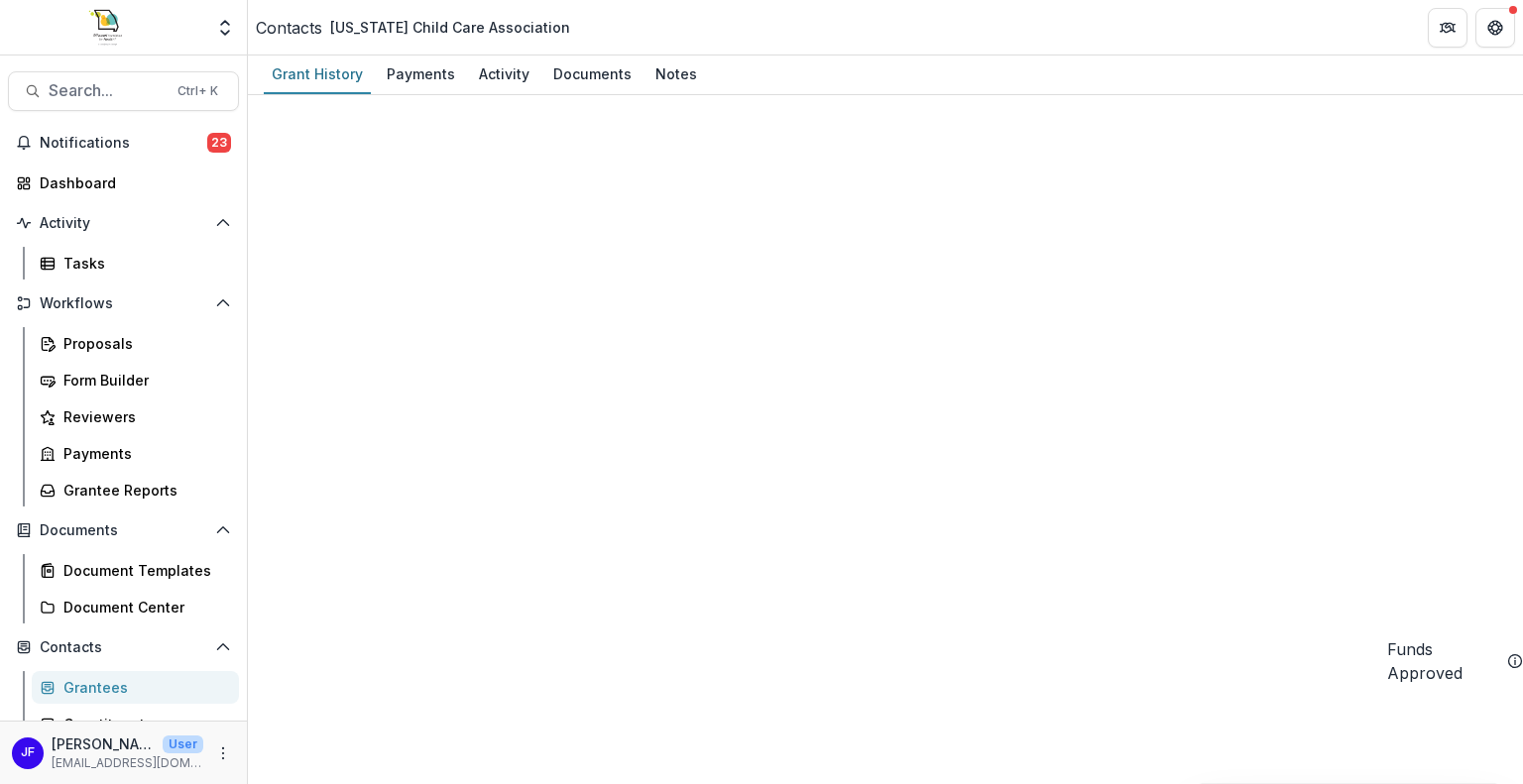 click on "Manually Log Grant Export Grant History" at bounding box center (885, 4909) 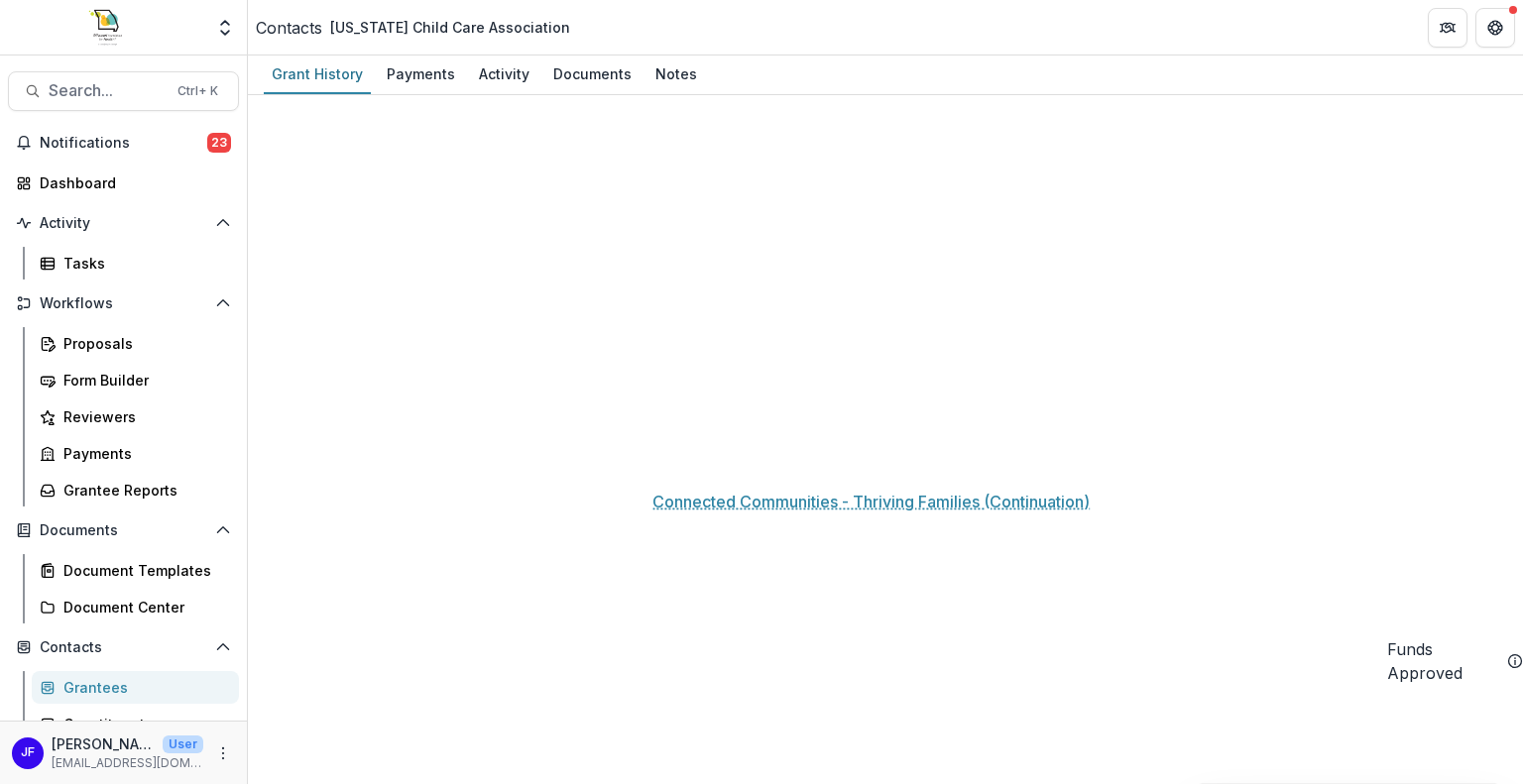 click on "Connected Communities - Thriving Families  (Continuation)" at bounding box center (749, 4989) 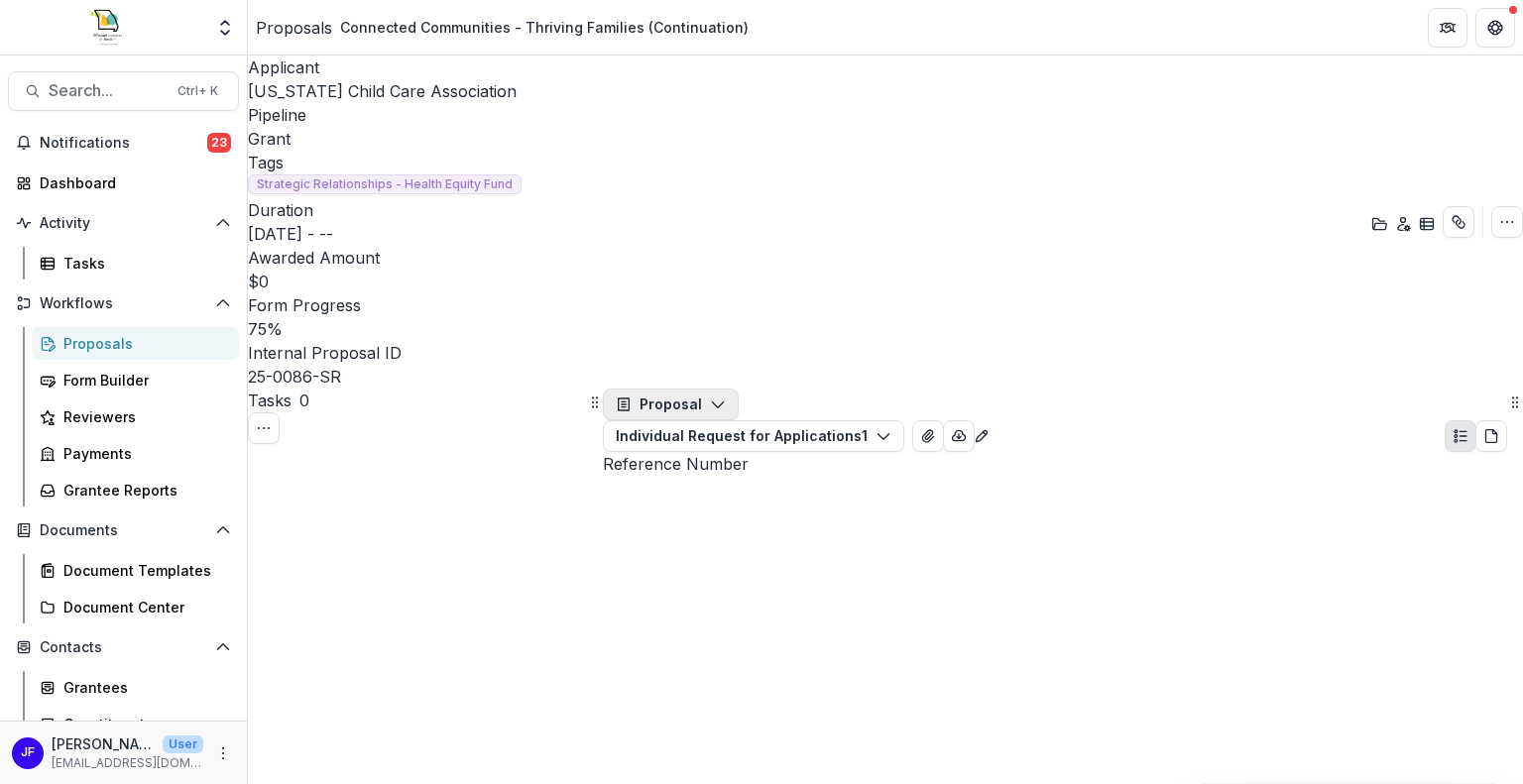click on "Proposal" at bounding box center (670, 404) 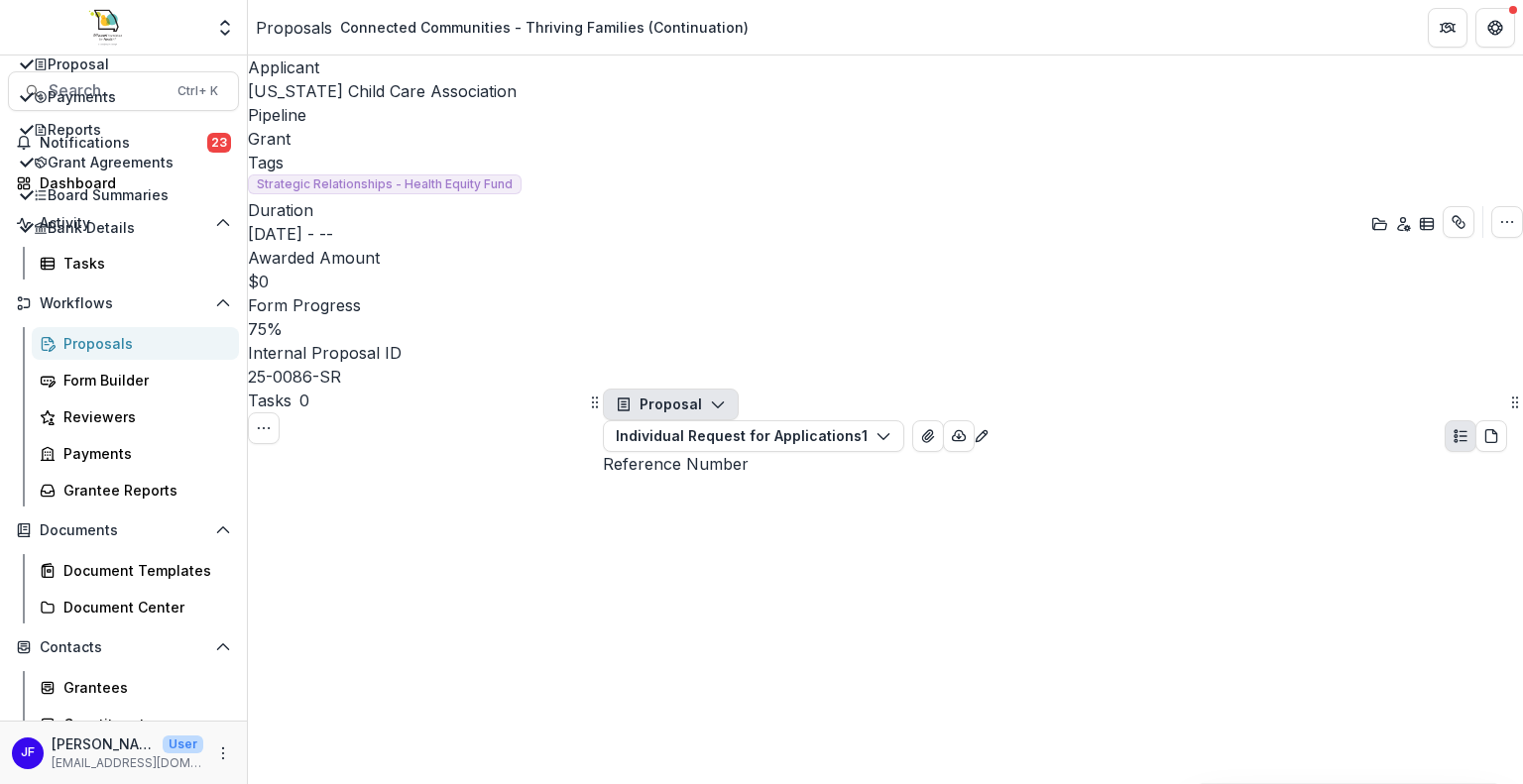 scroll, scrollTop: 0, scrollLeft: 0, axis: both 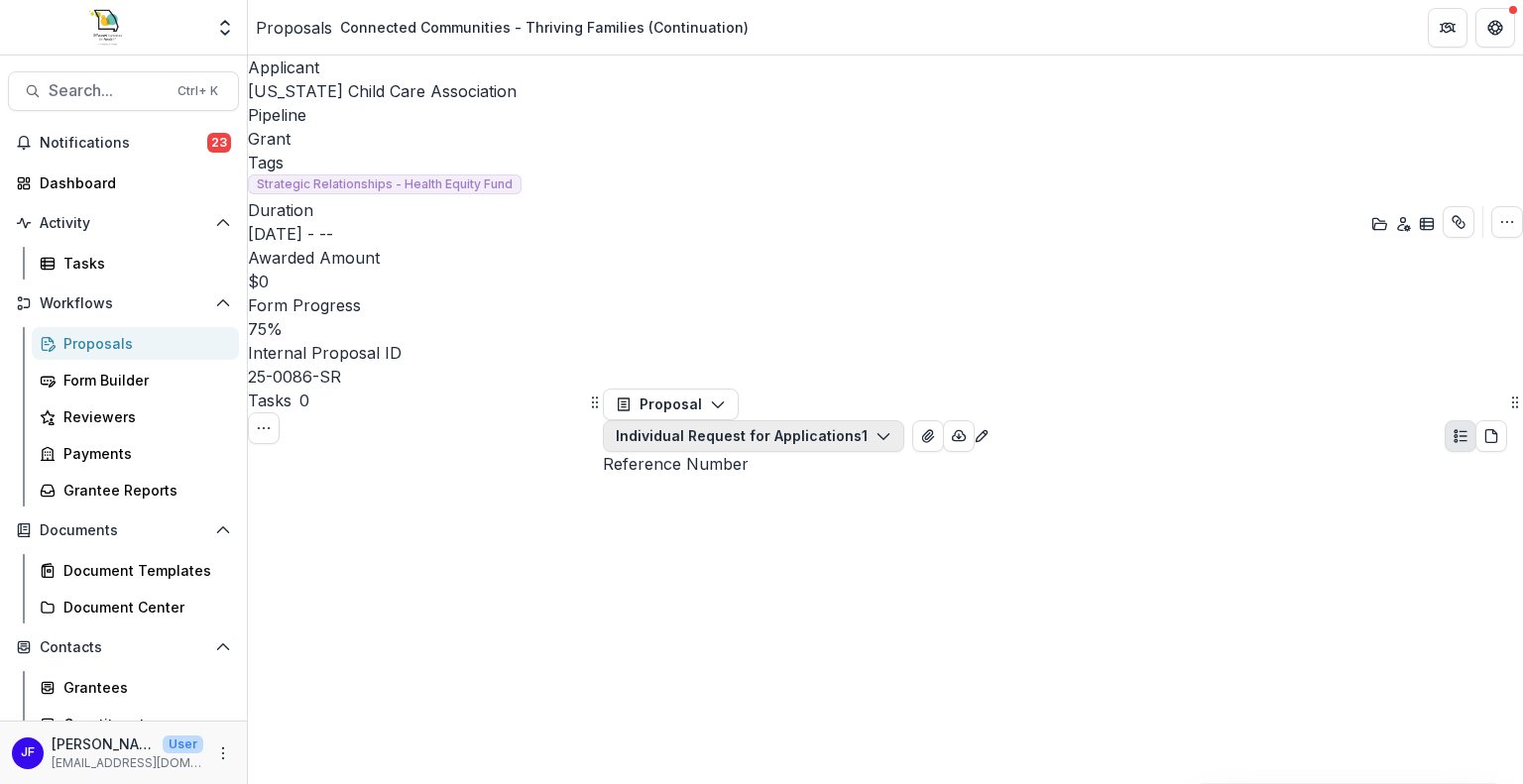 click on "Individual Request for Applications 1" at bounding box center [754, 436] 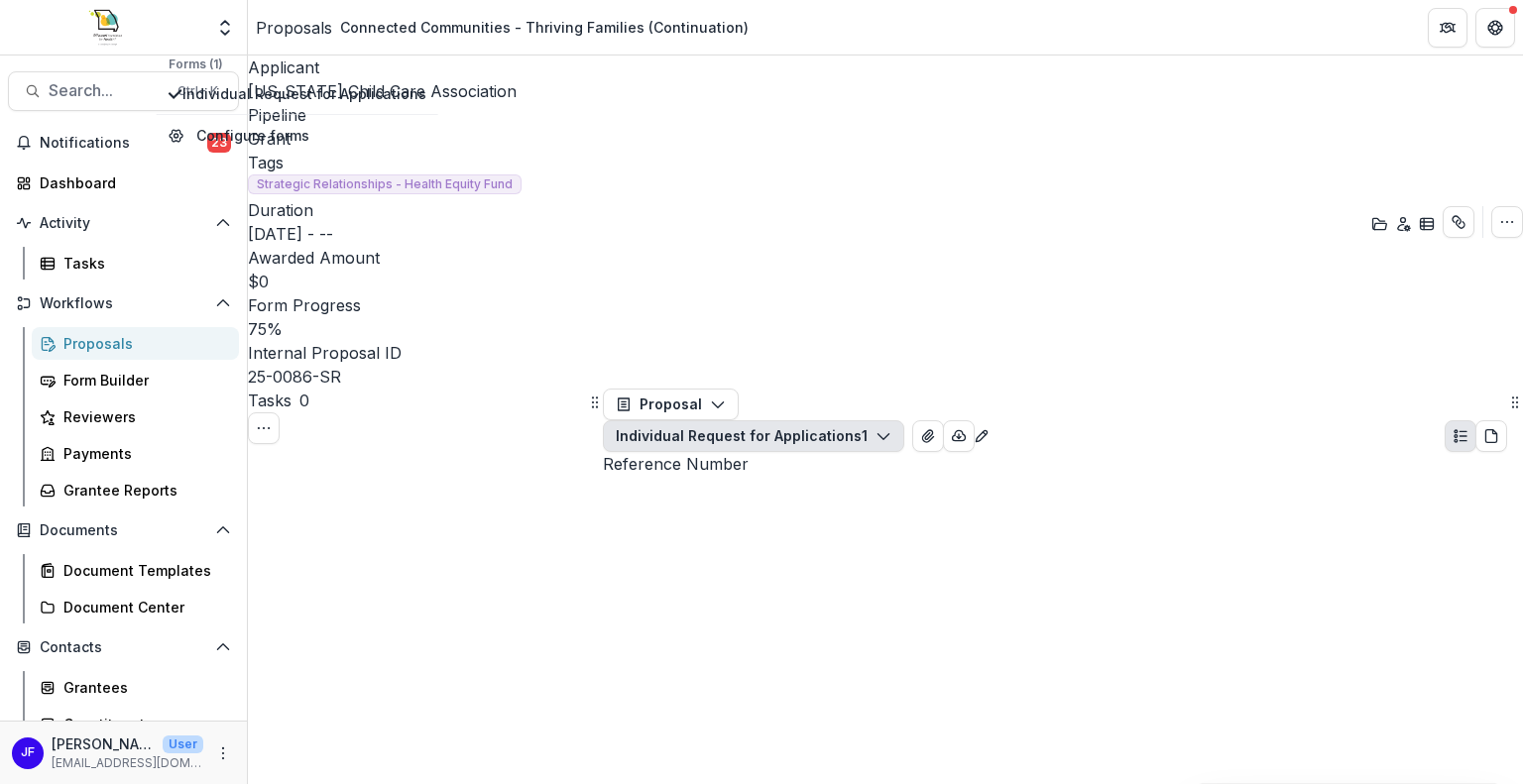 click on "Individual Request for Applications 1" at bounding box center [754, 436] 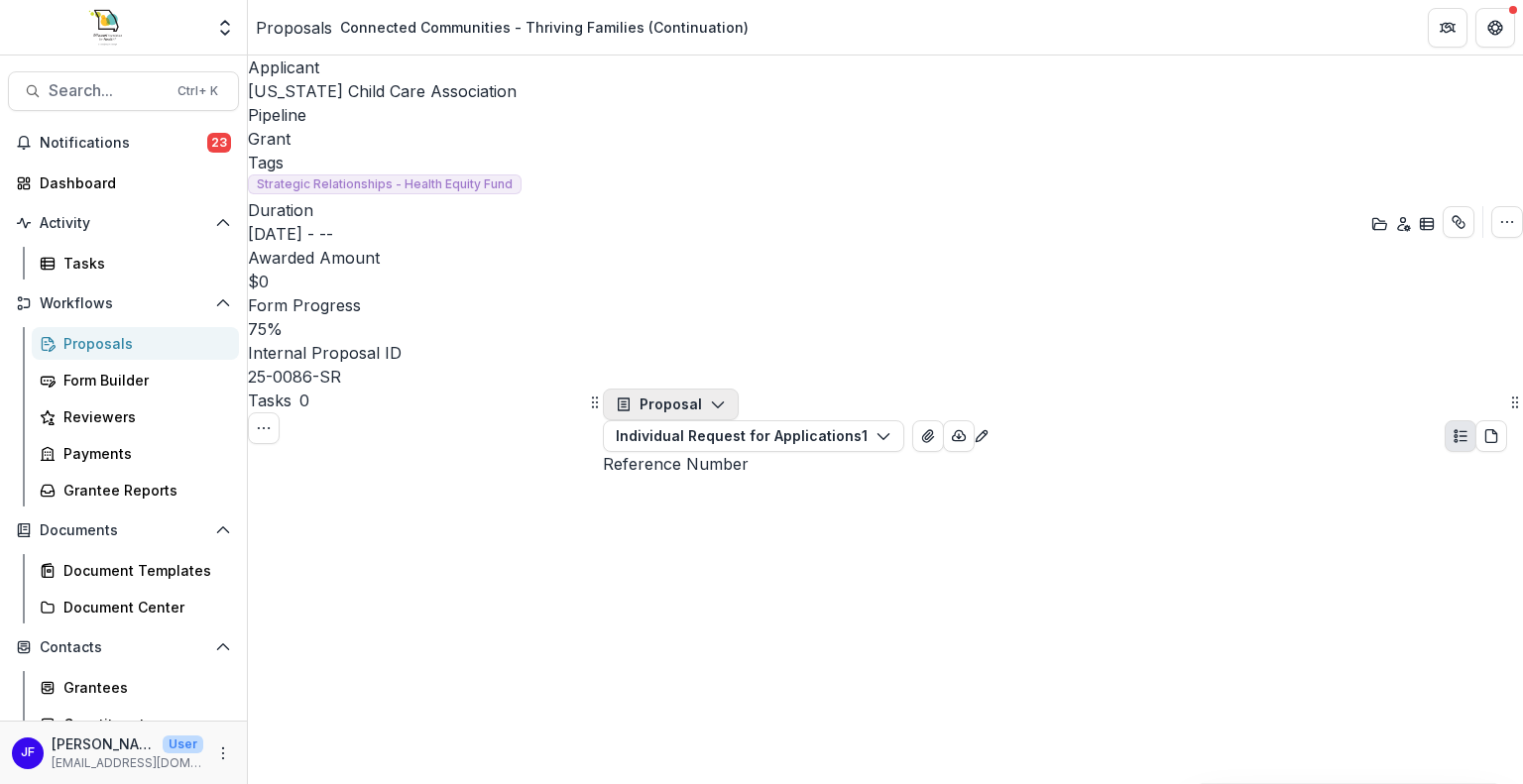 click on "Proposal" at bounding box center (670, 404) 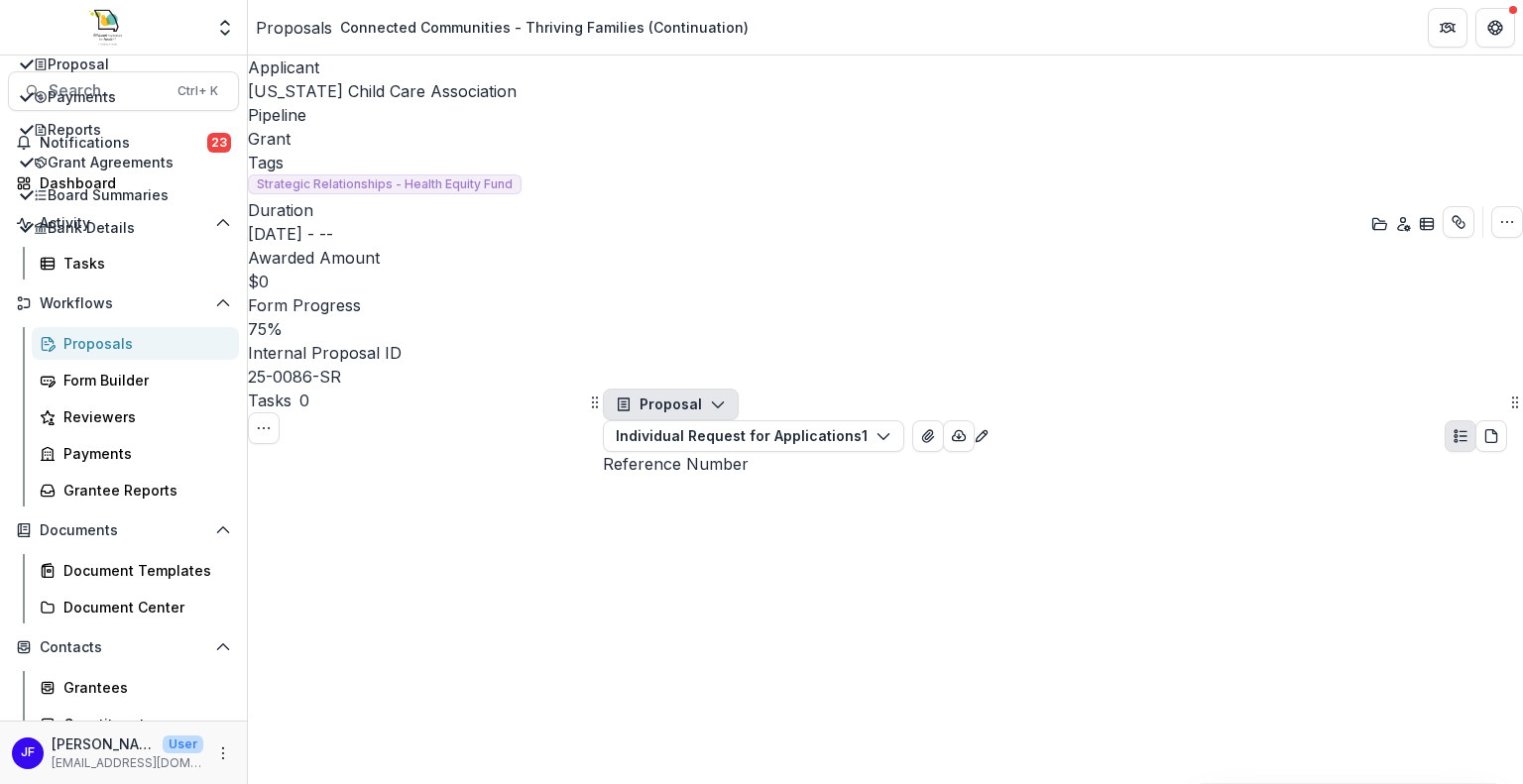click on "Proposal" at bounding box center (670, 404) 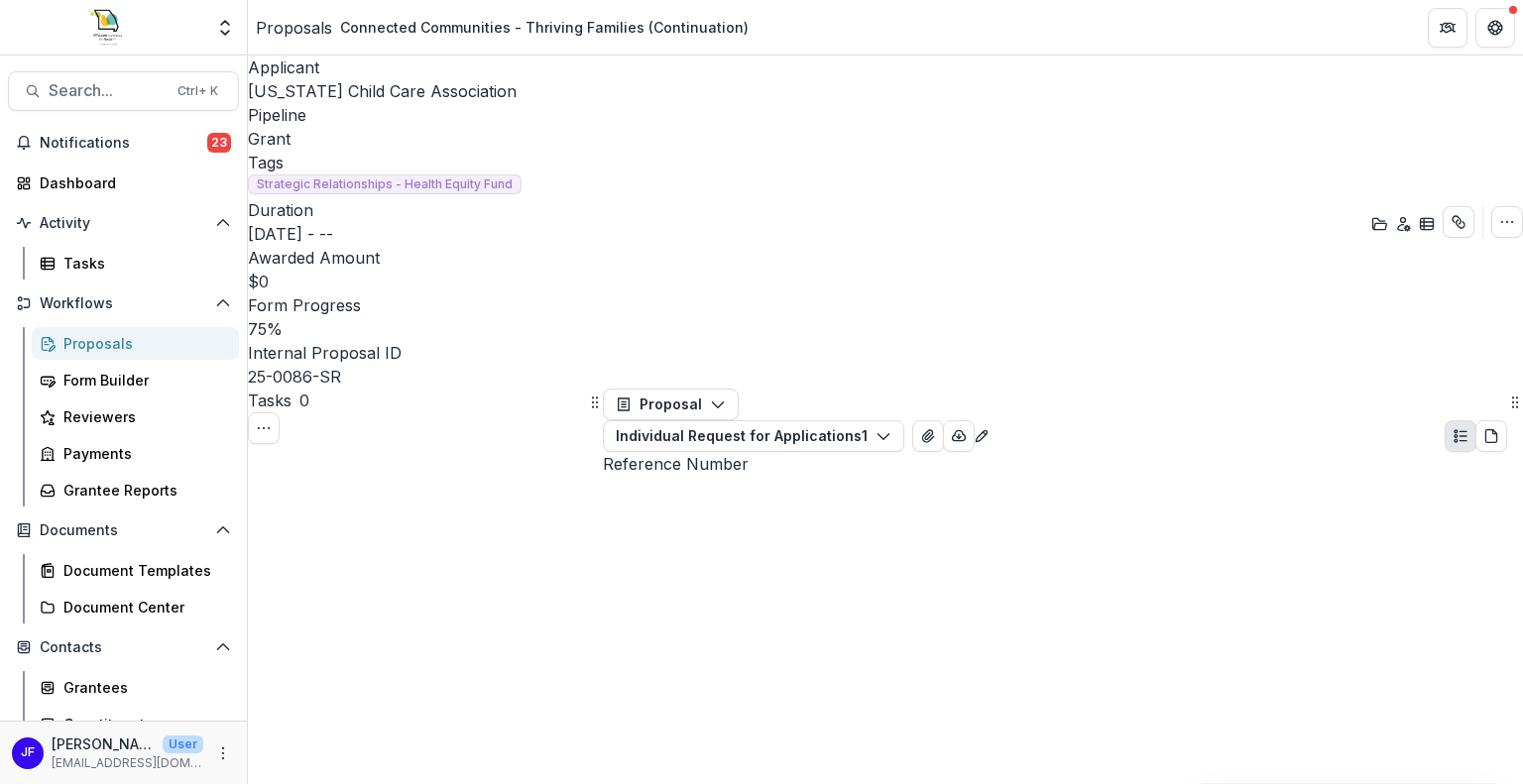 drag, startPoint x: 706, startPoint y: 239, endPoint x: 600, endPoint y: 239, distance: 106 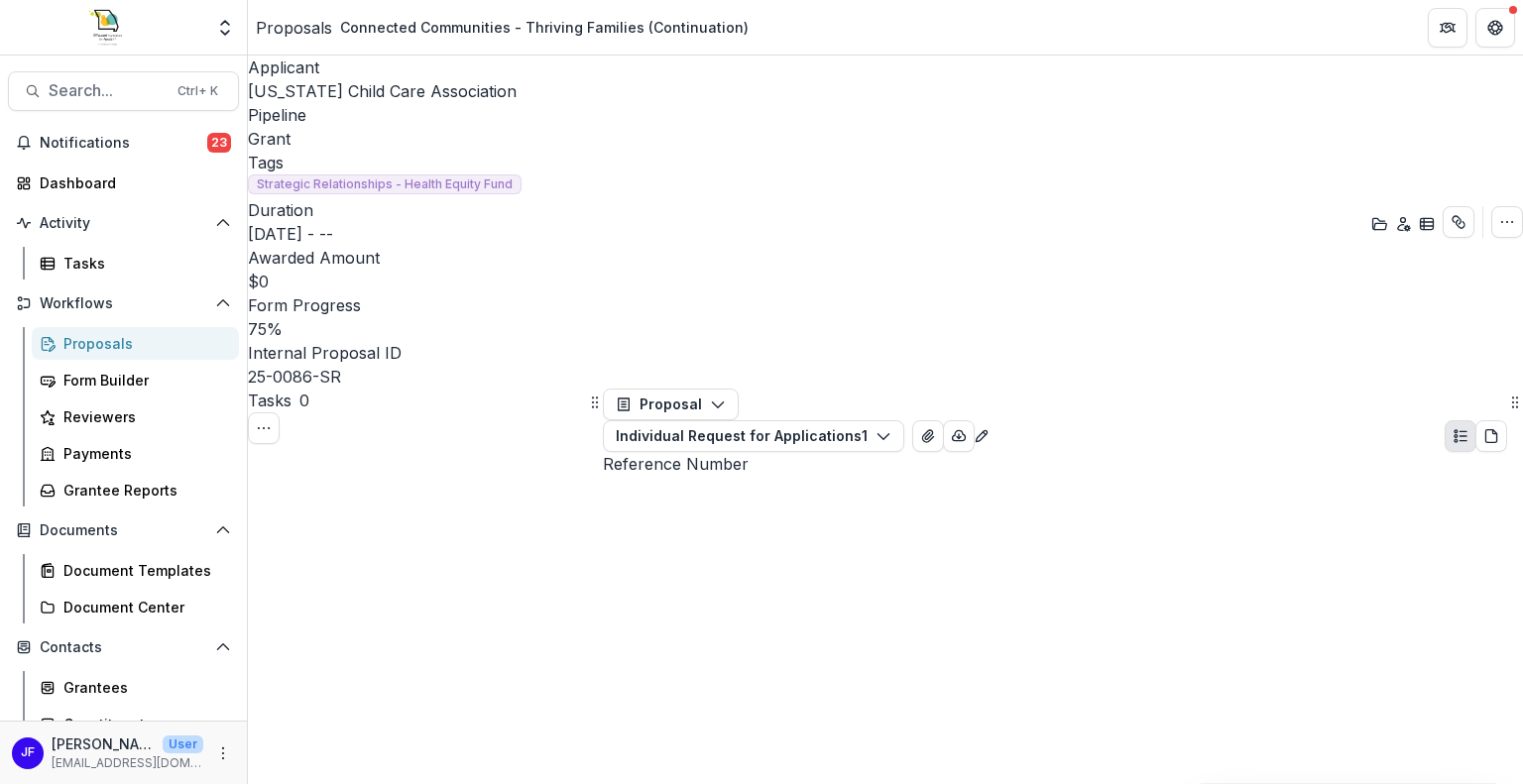 scroll, scrollTop: 0, scrollLeft: 0, axis: both 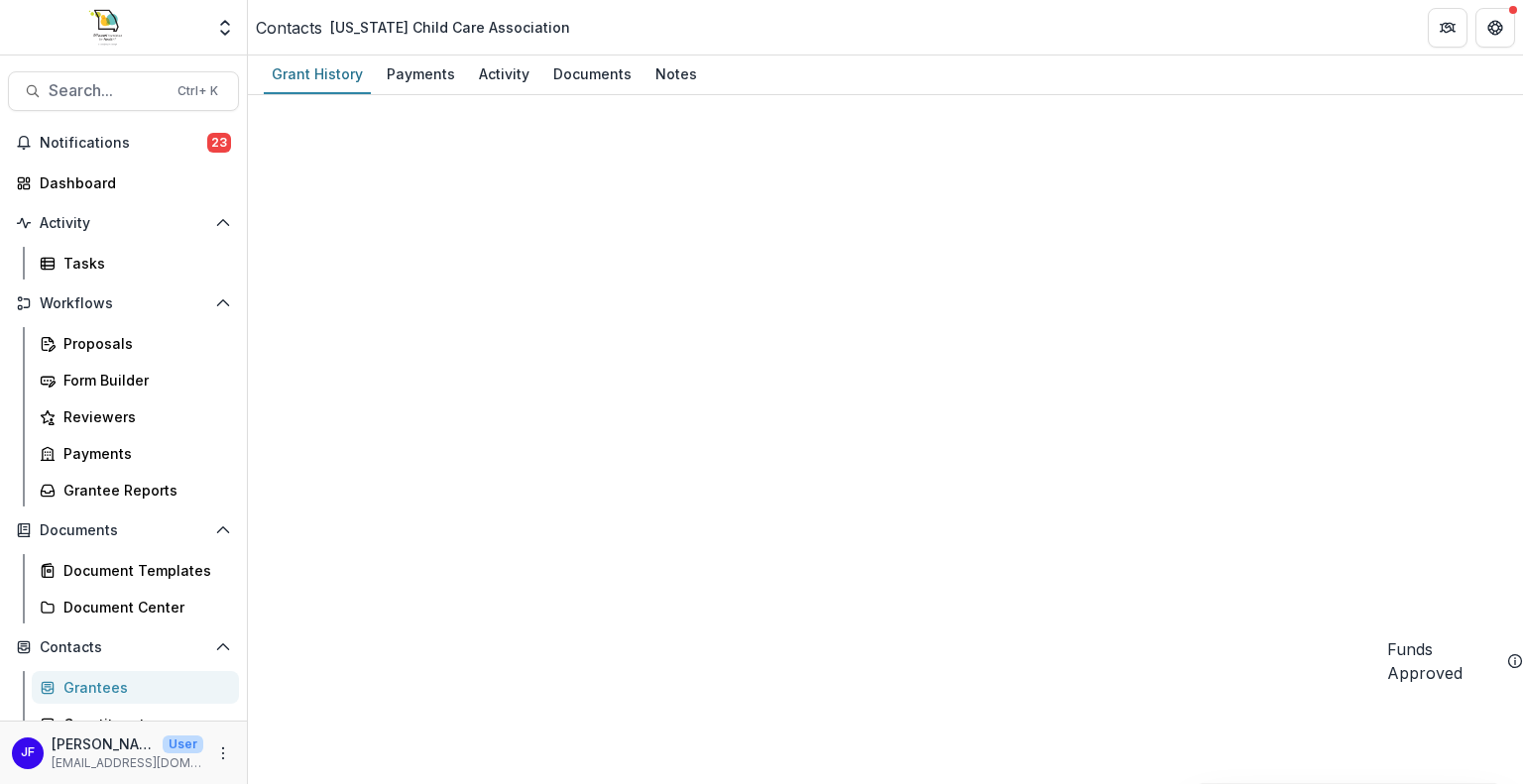 click on "Reference Number" at bounding box center (380, 4946) 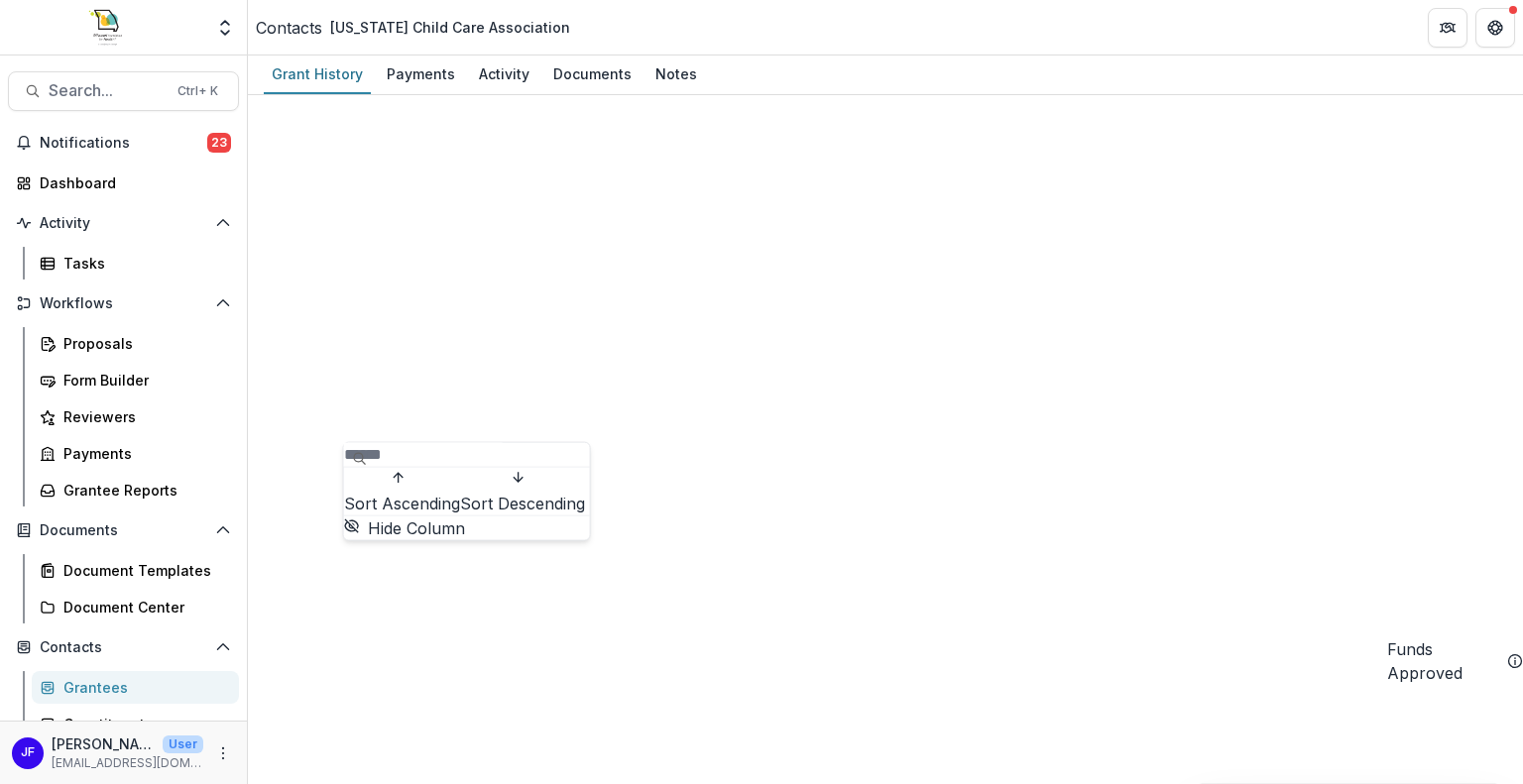 click on "Sort Descending" at bounding box center [523, 504] 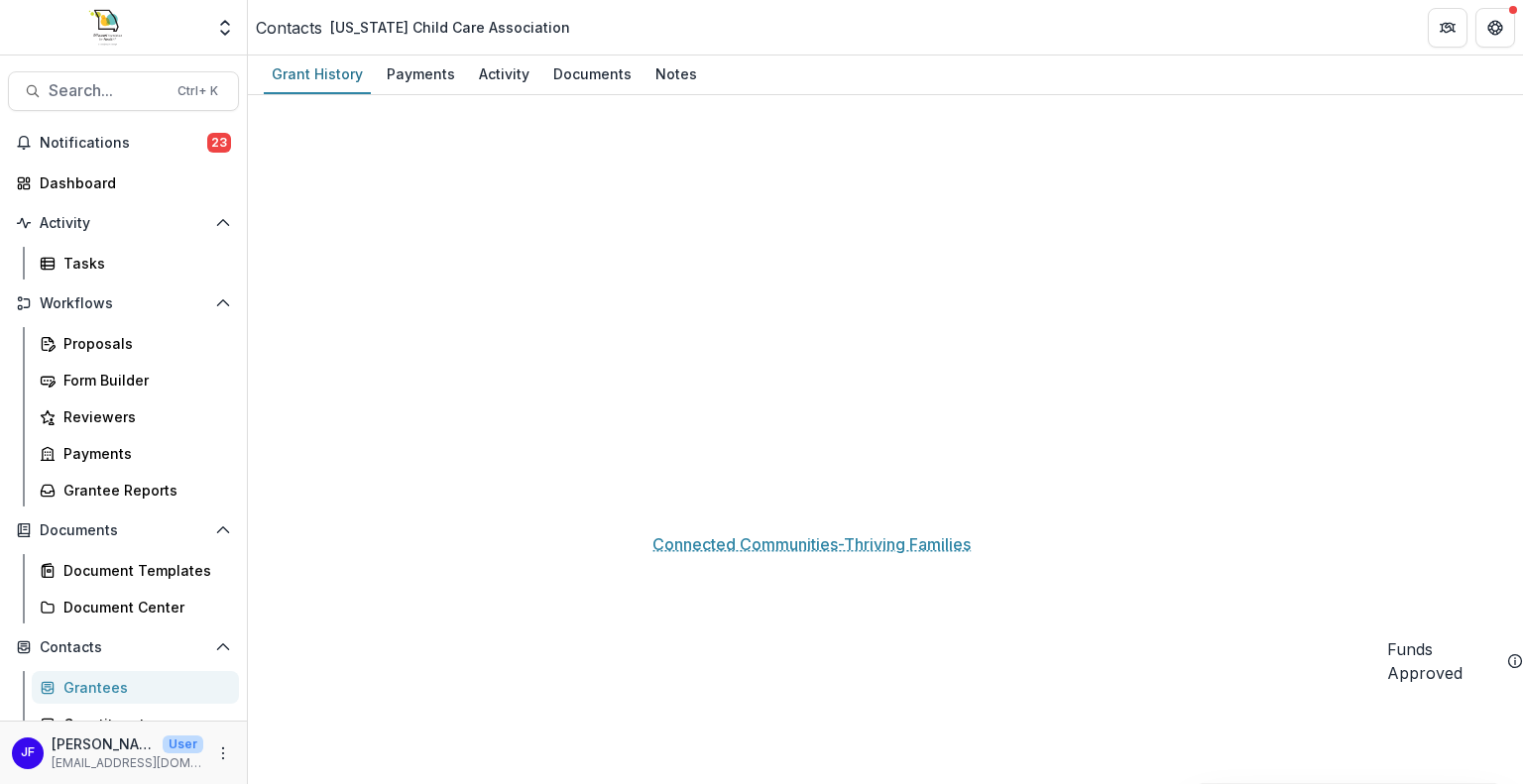 click on "Connected Communities-Thriving Families" at bounding box center [749, 5032] 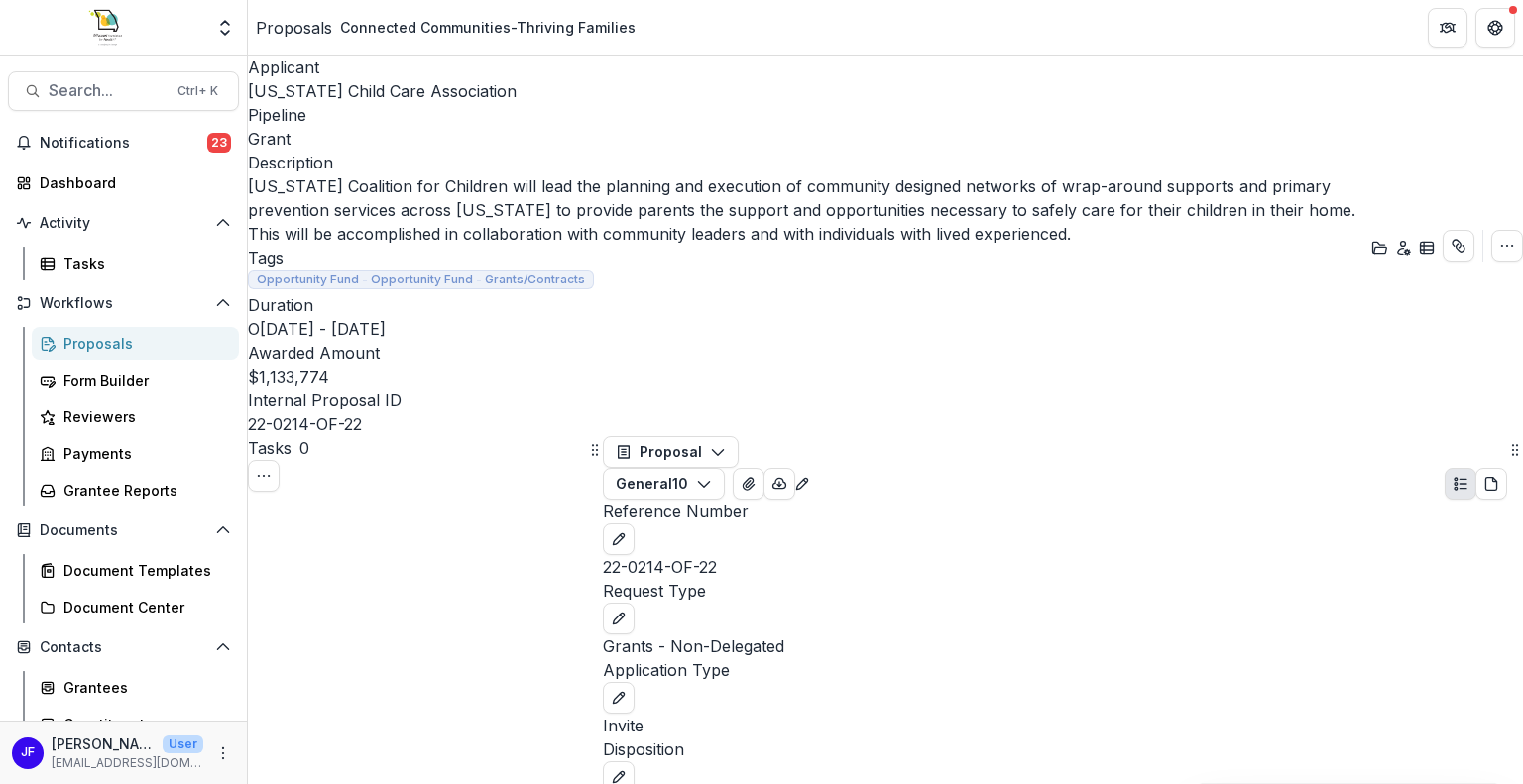 scroll, scrollTop: 0, scrollLeft: 0, axis: both 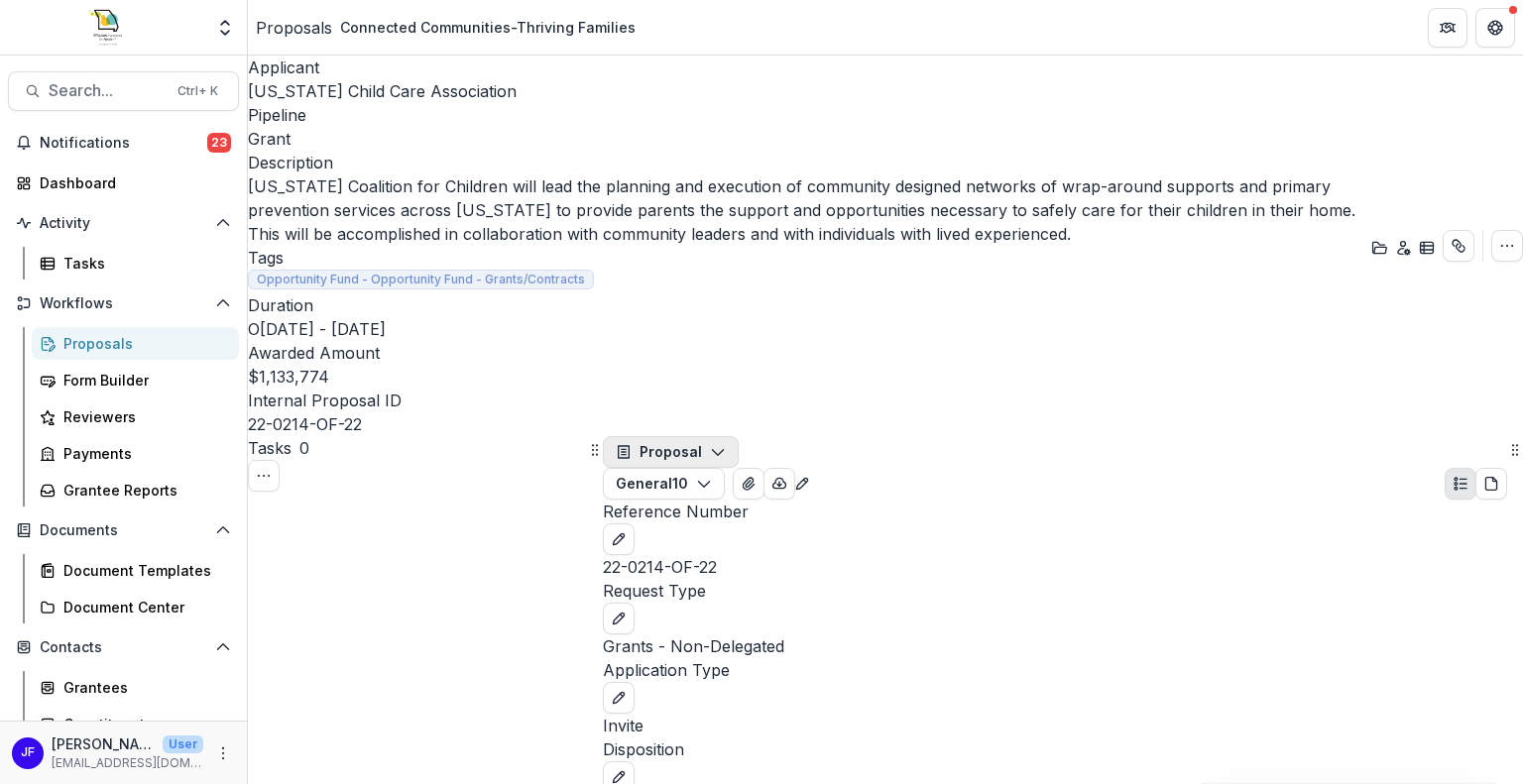 click 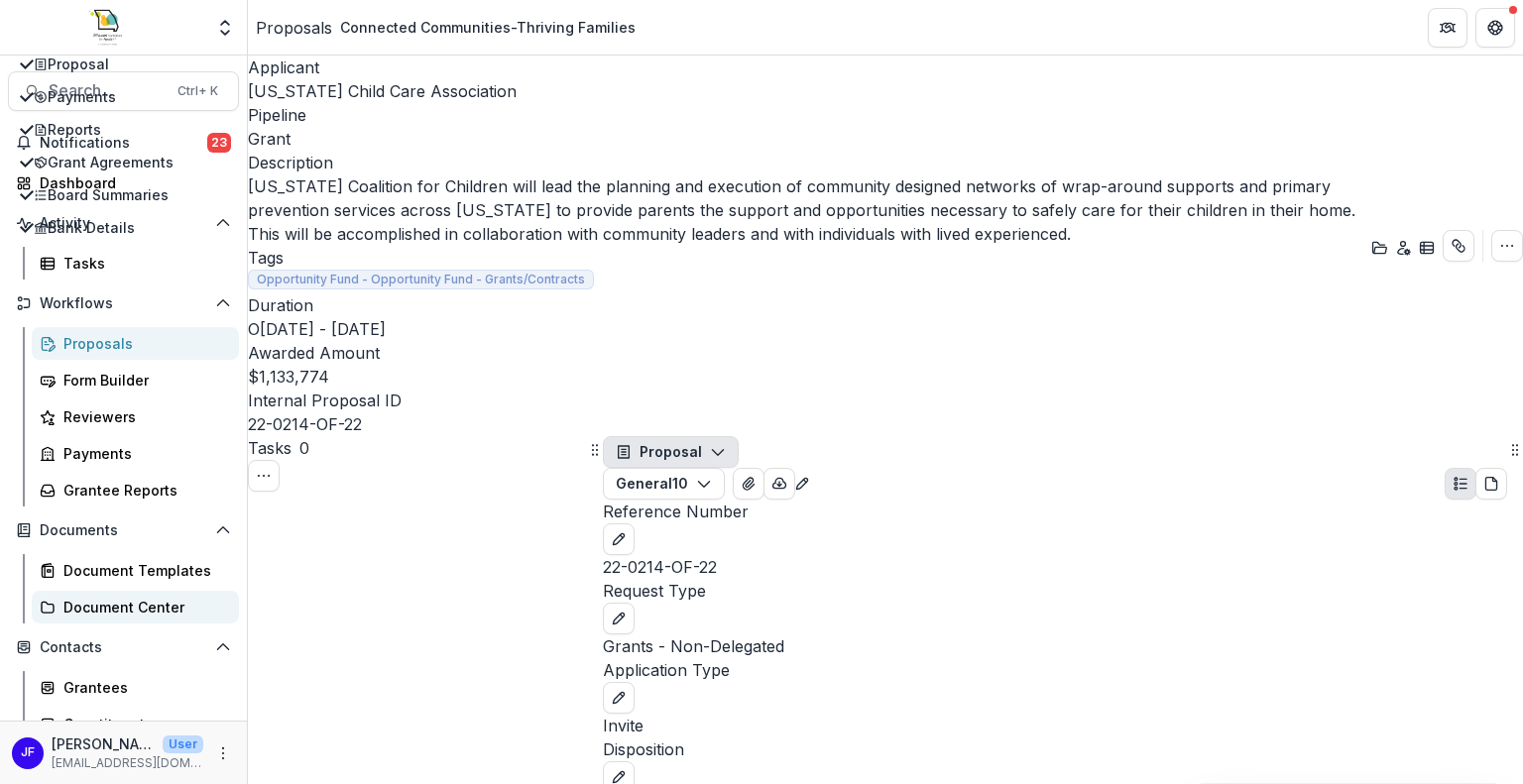 click on "Document Center" at bounding box center (143, 607) 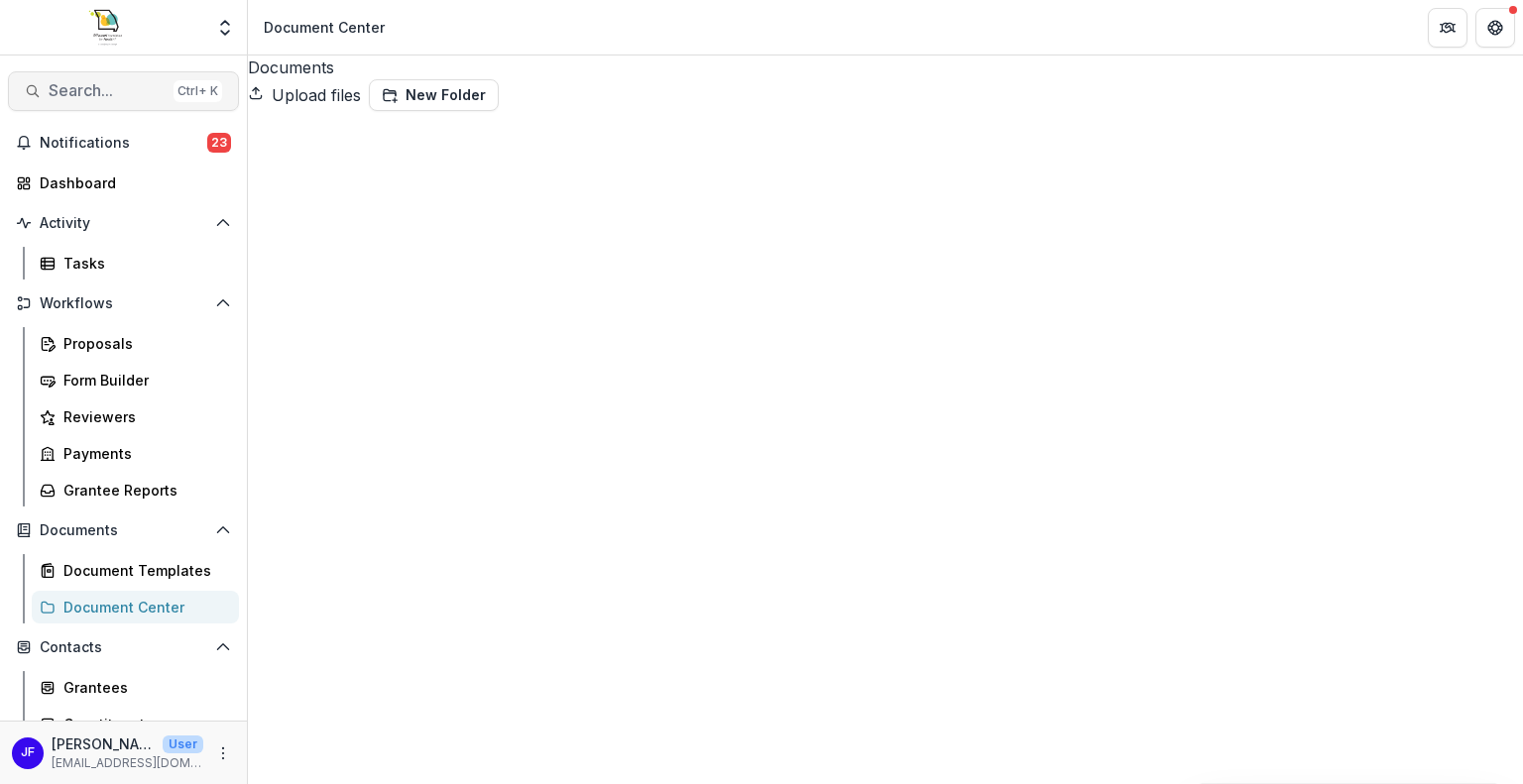click on "Search..." at bounding box center (107, 90) 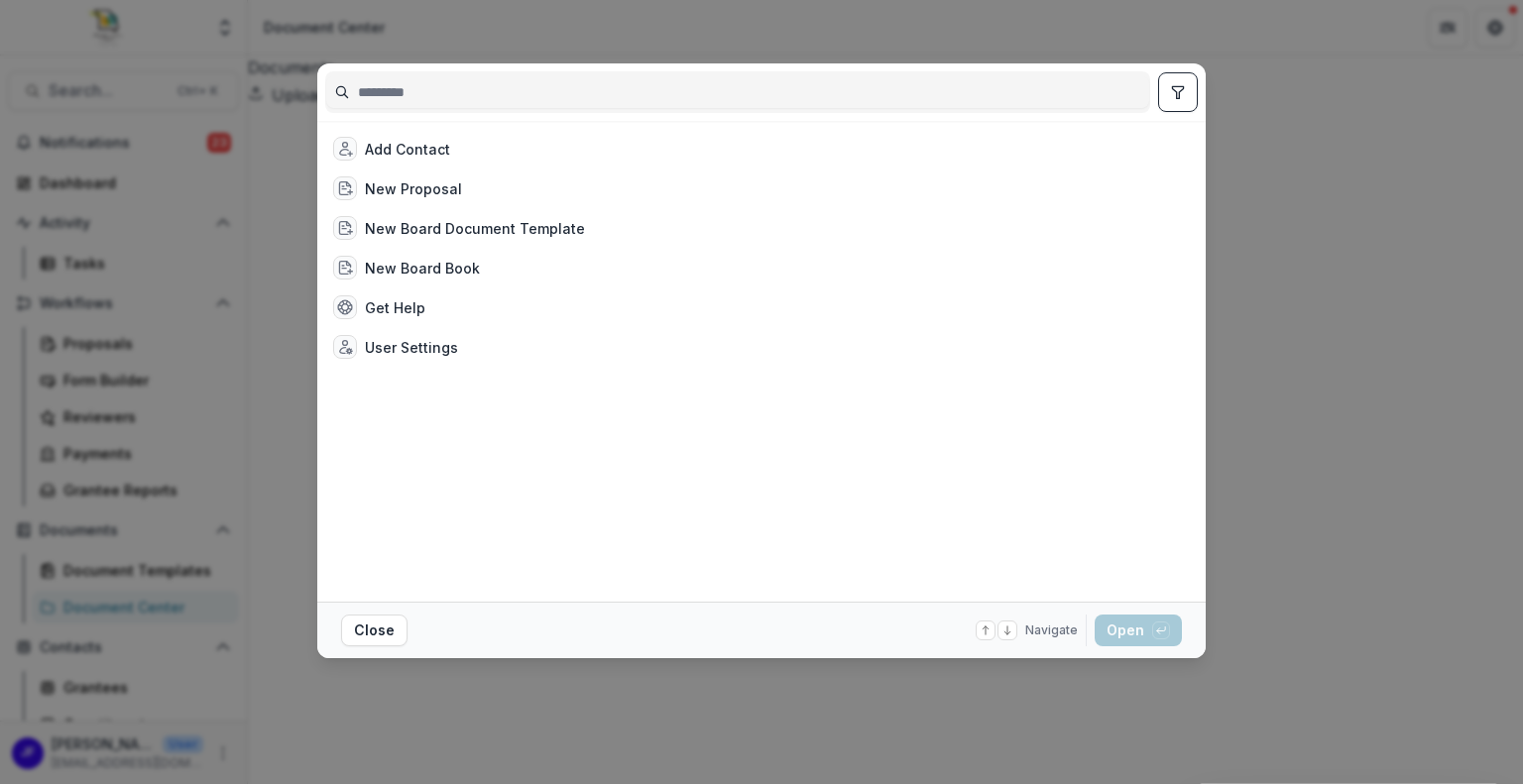 click at bounding box center (738, 92) 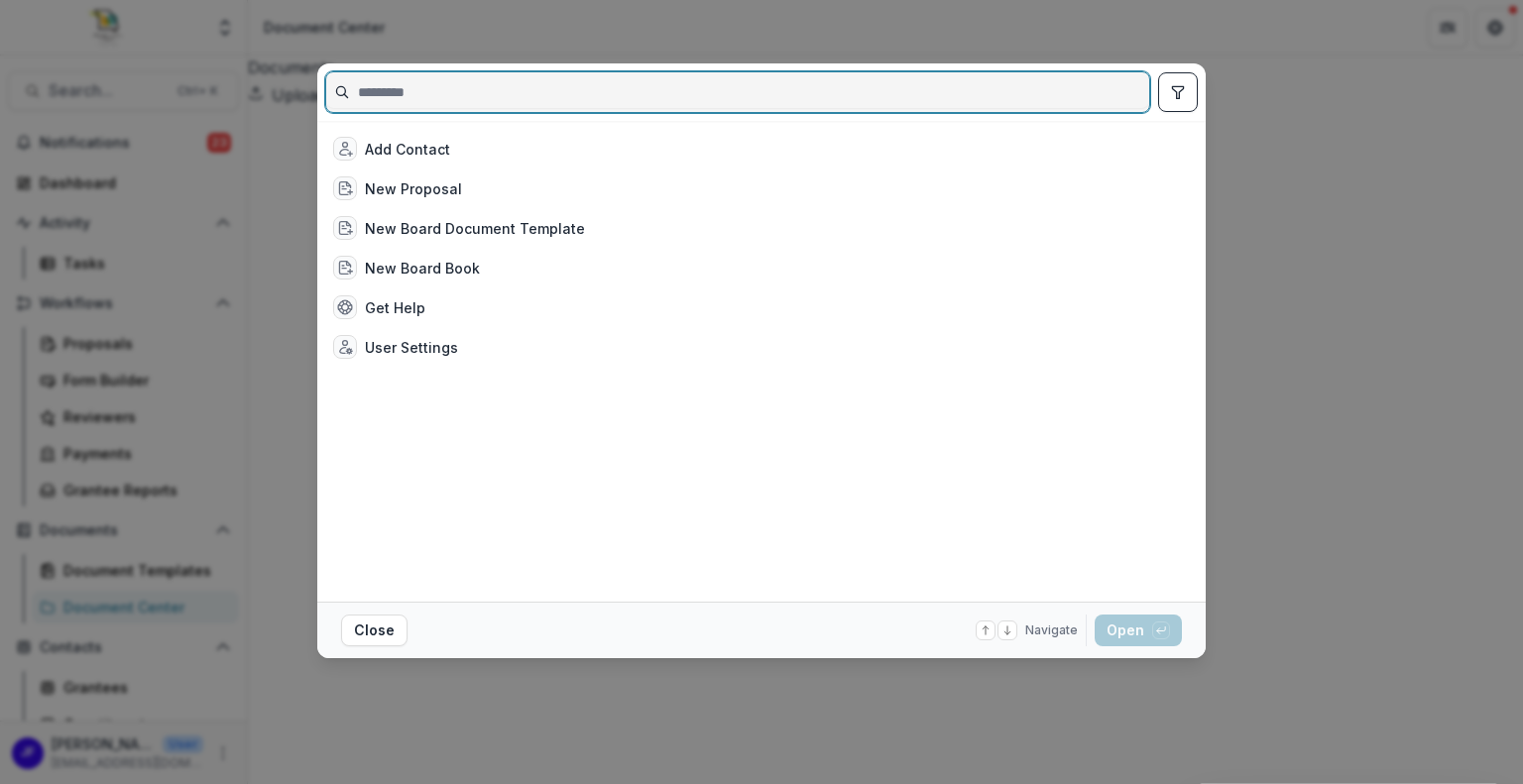 click at bounding box center [738, 92] 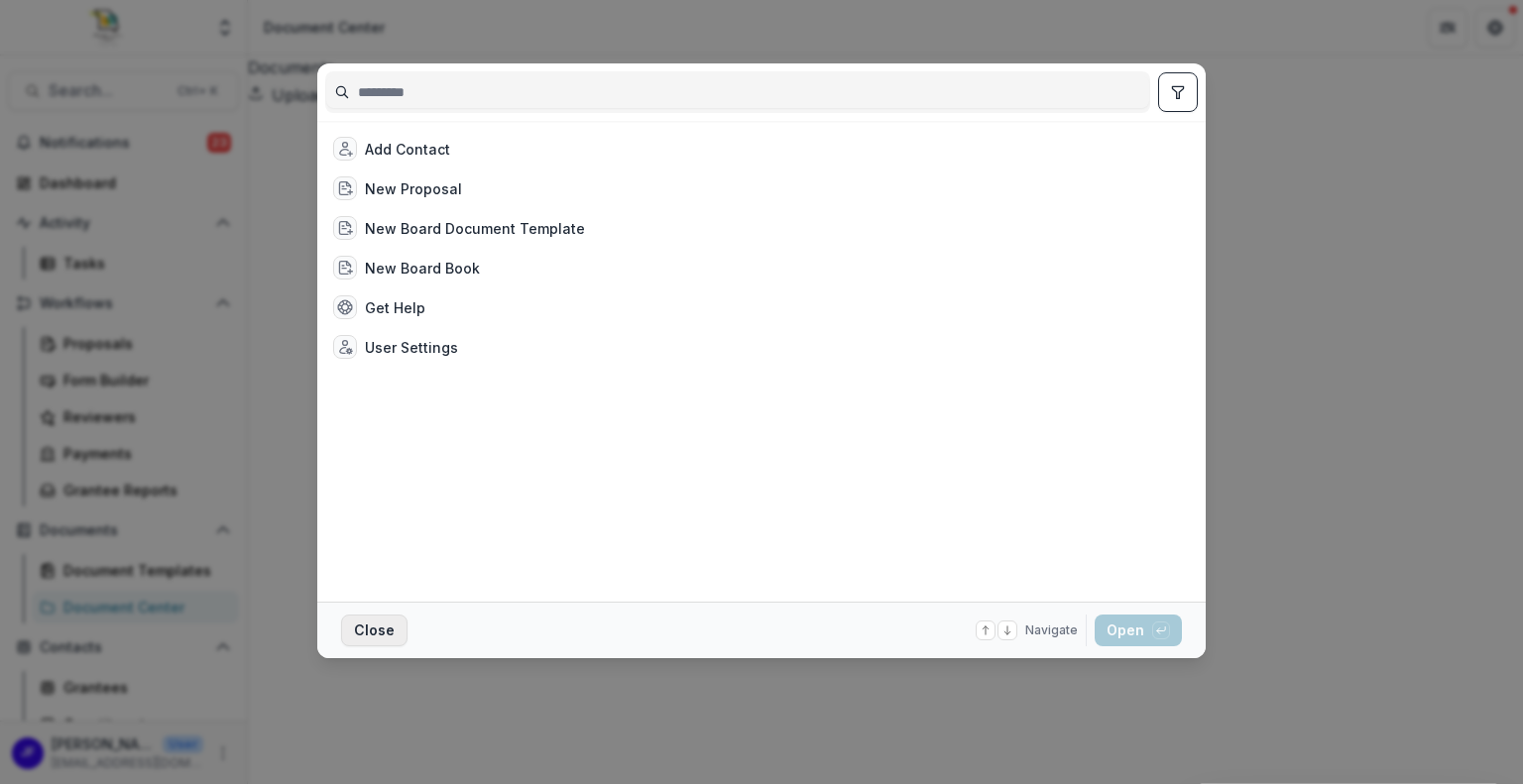click on "Close" at bounding box center [374, 630] 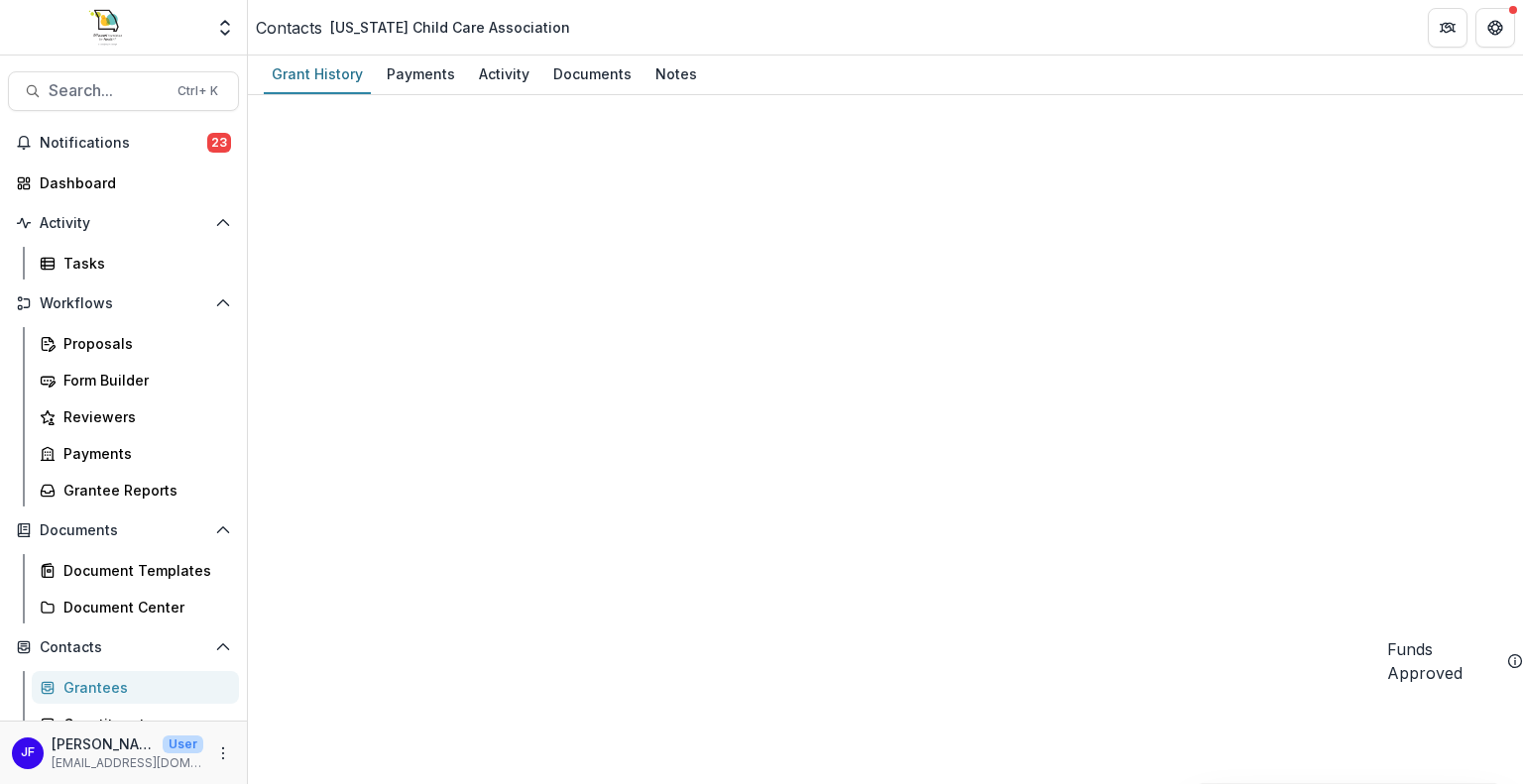 drag, startPoint x: 420, startPoint y: 418, endPoint x: 428, endPoint y: 425, distance: 10.630146 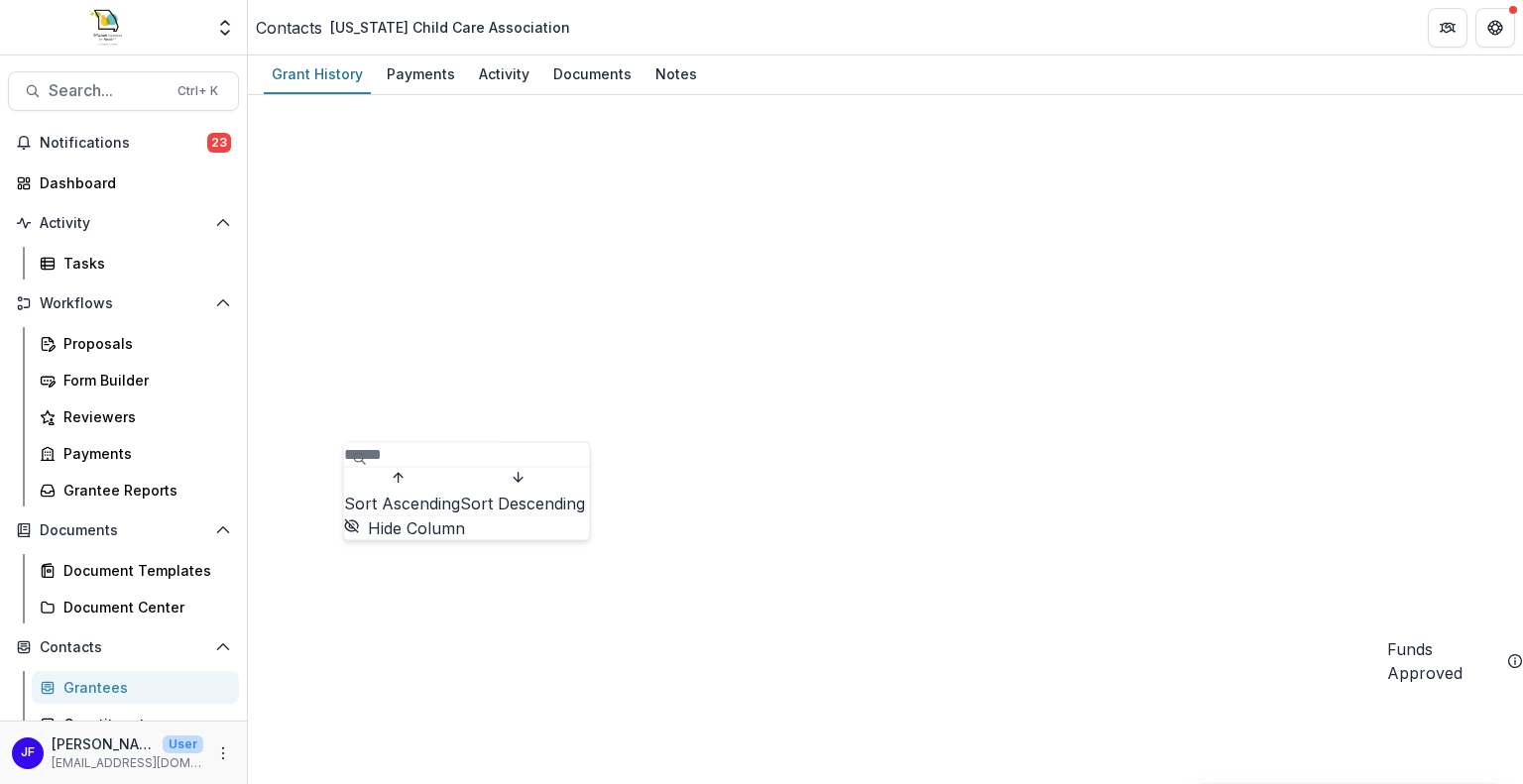 click on "Sort Descending" at bounding box center (523, 504) 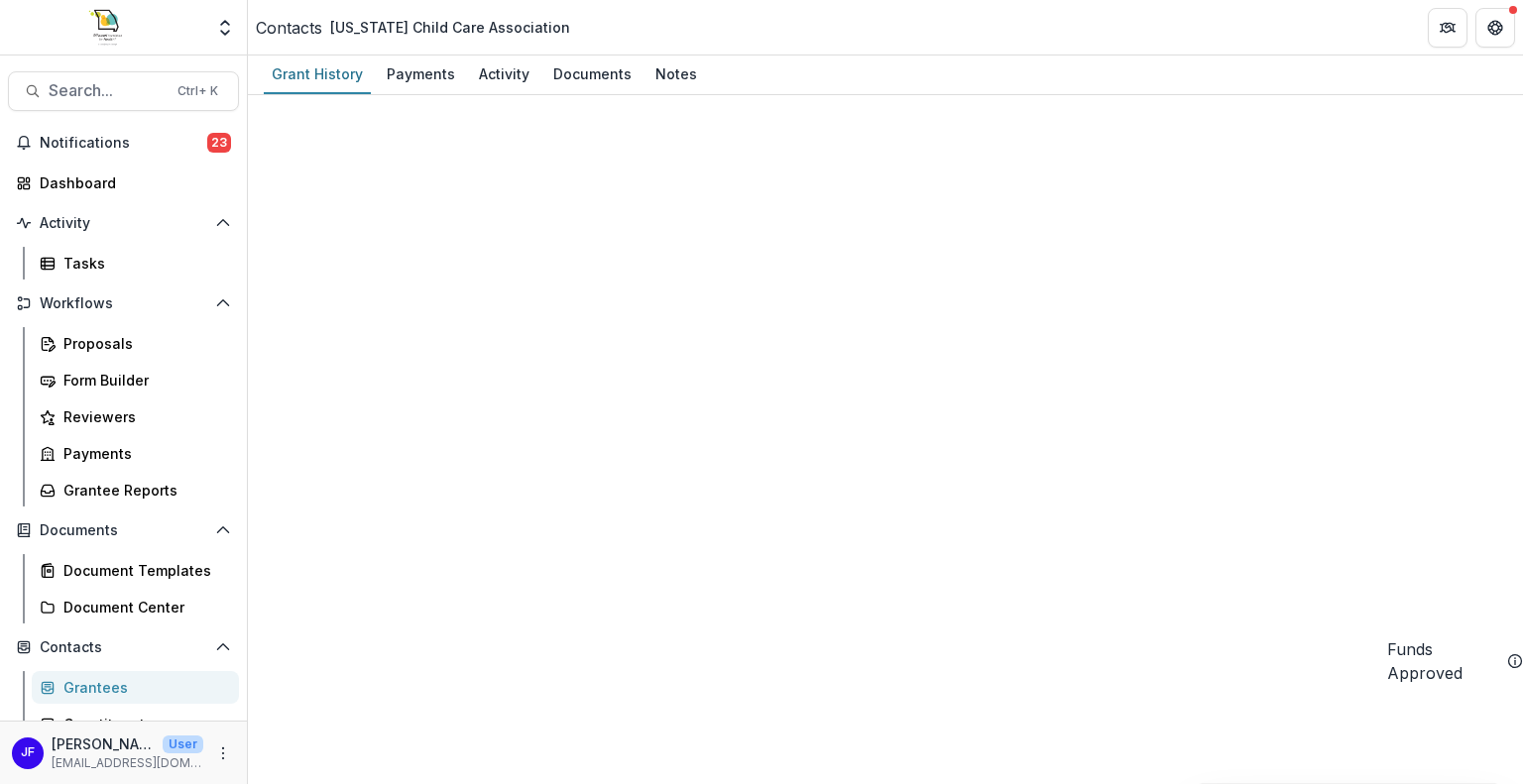 scroll, scrollTop: 0, scrollLeft: 0, axis: both 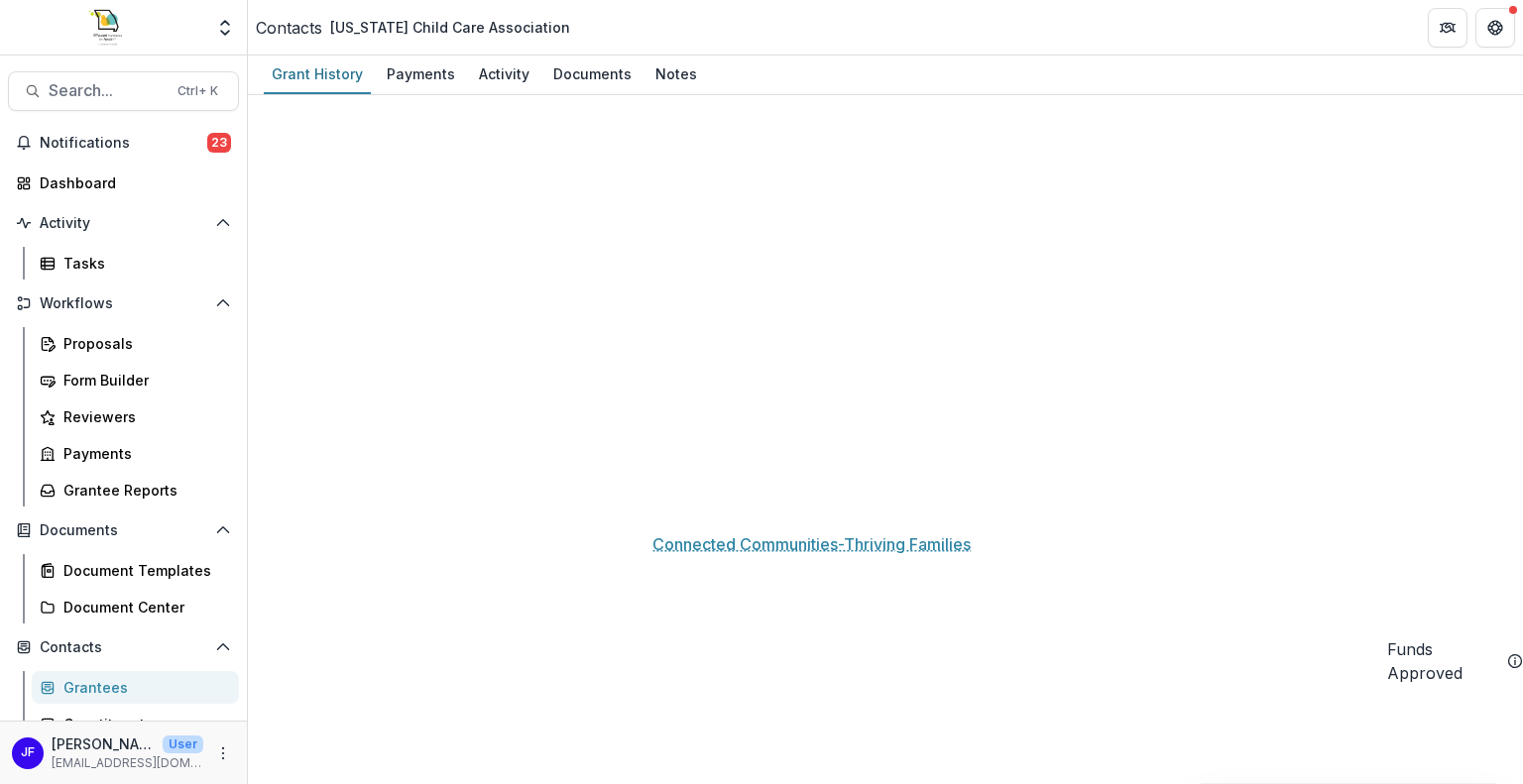 click on "Connected Communities-Thriving Families" at bounding box center (749, 5032) 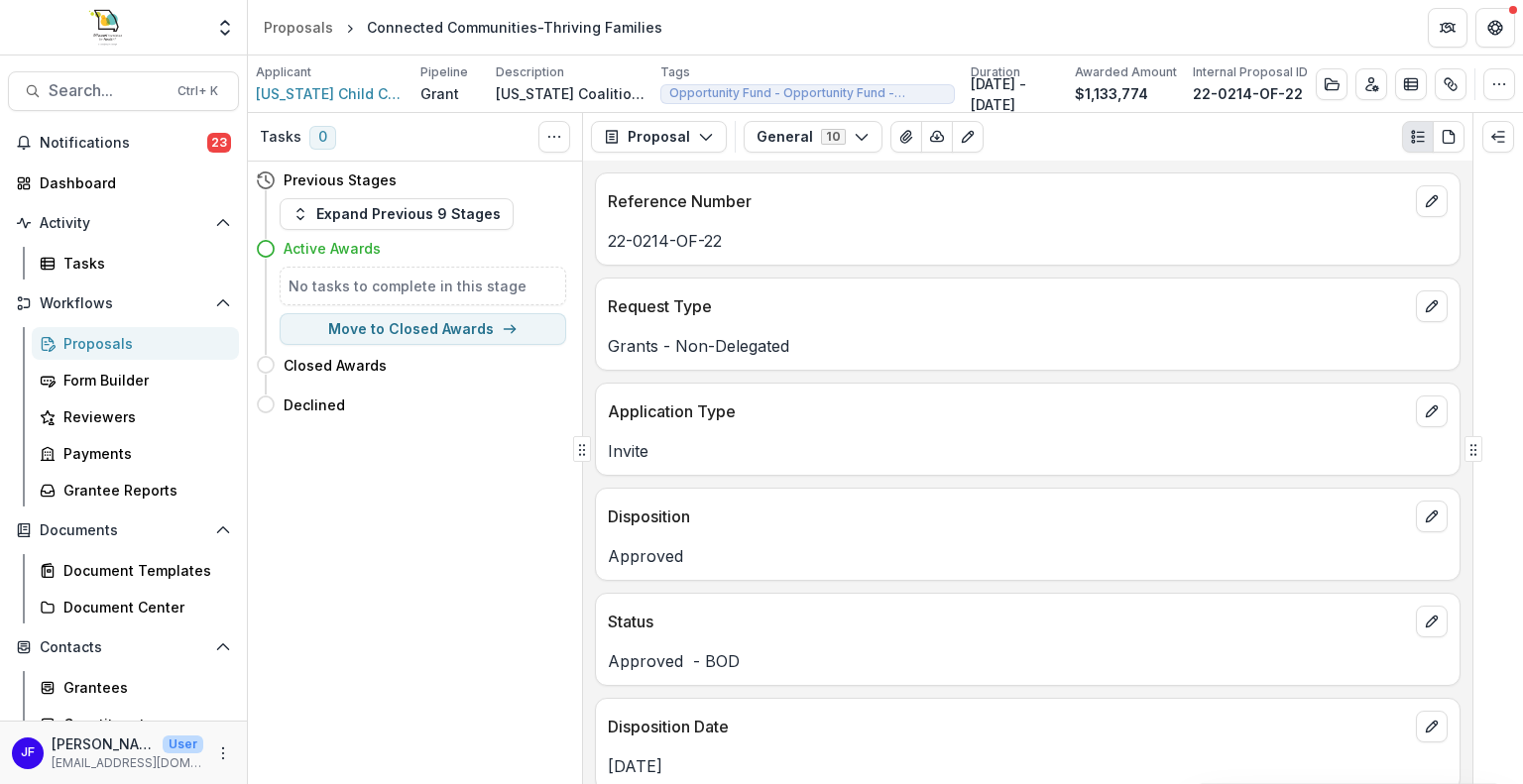 scroll, scrollTop: 0, scrollLeft: 0, axis: both 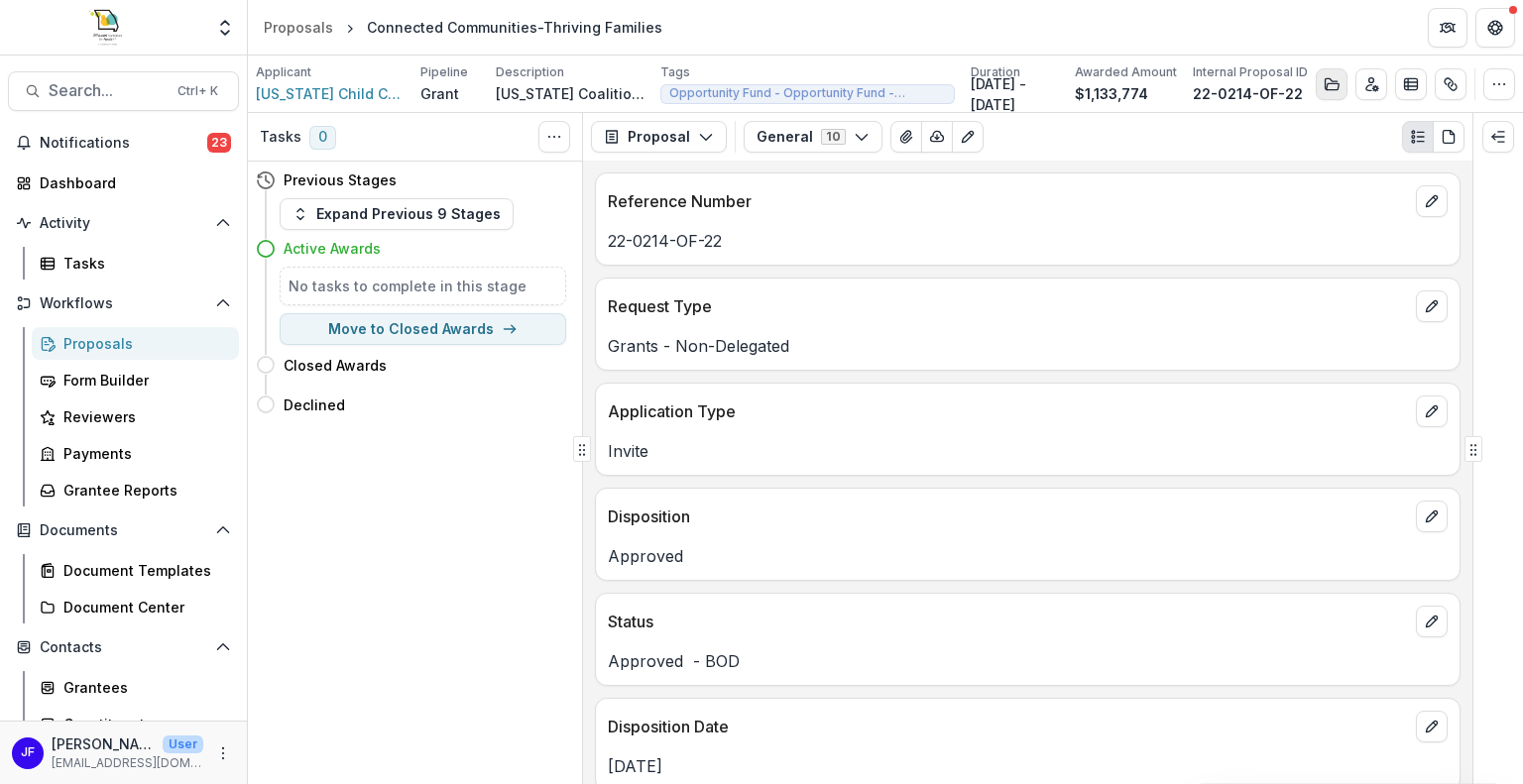 click 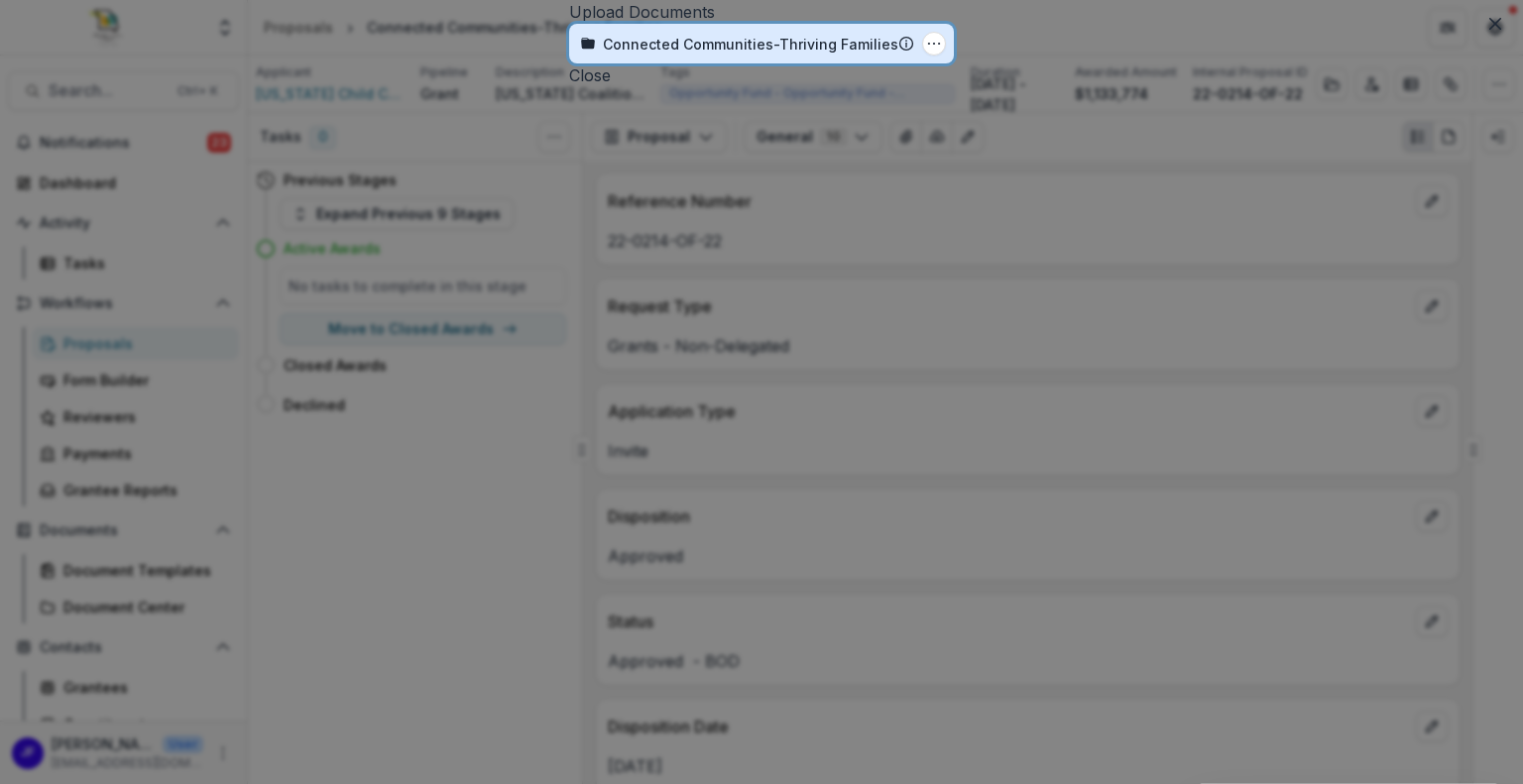 click 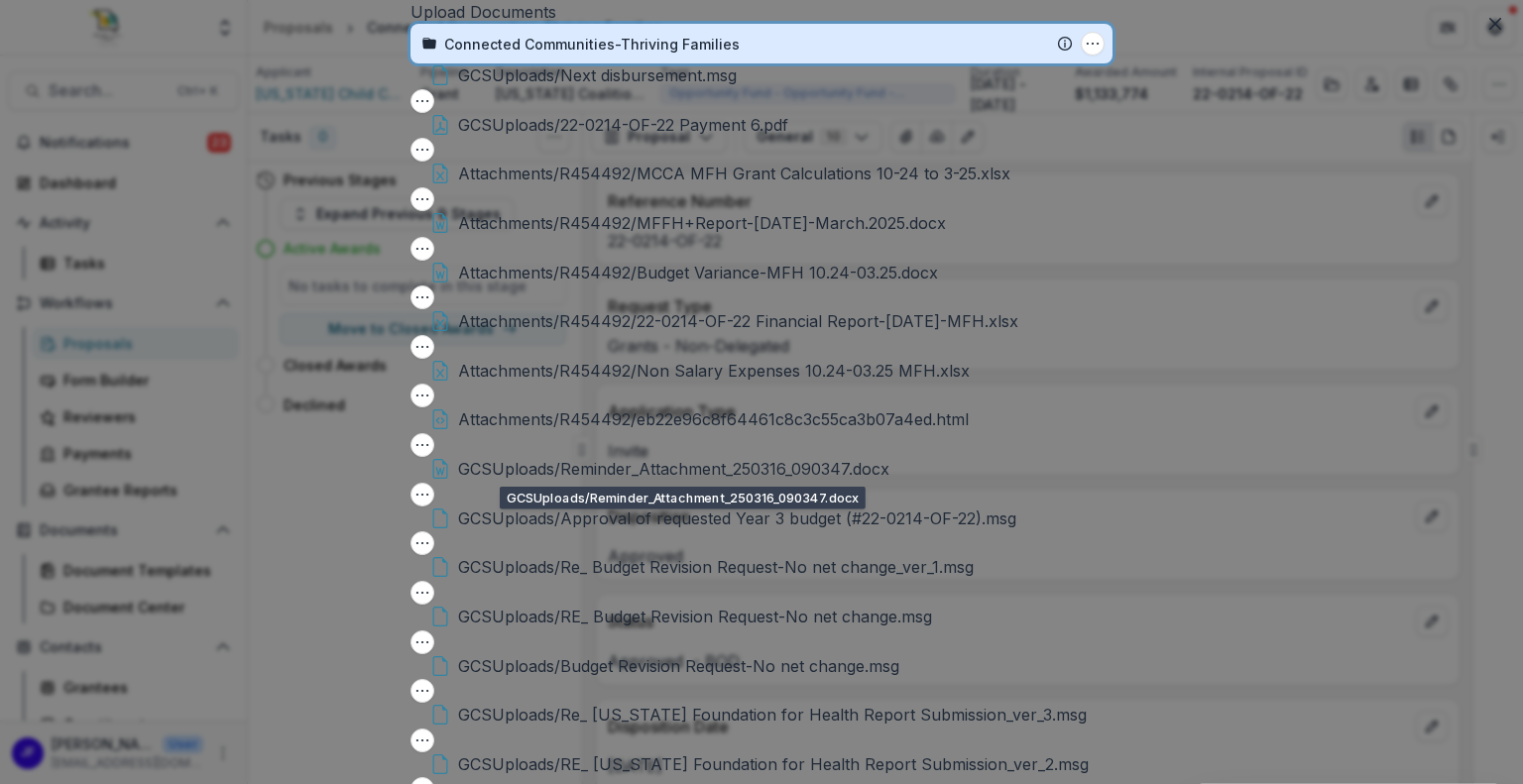 scroll, scrollTop: 0, scrollLeft: 0, axis: both 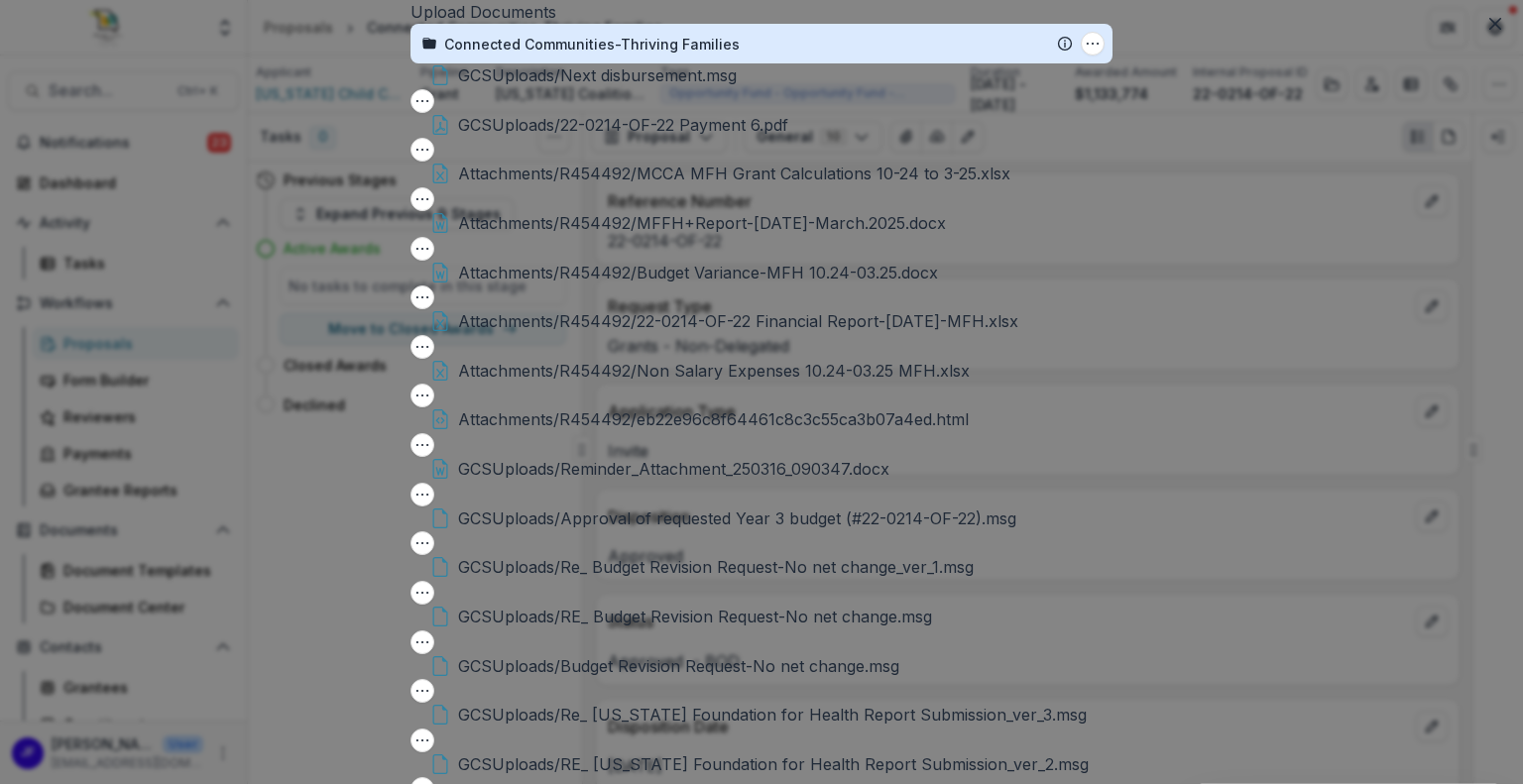 click on "Close" at bounding box center (431, 4649) 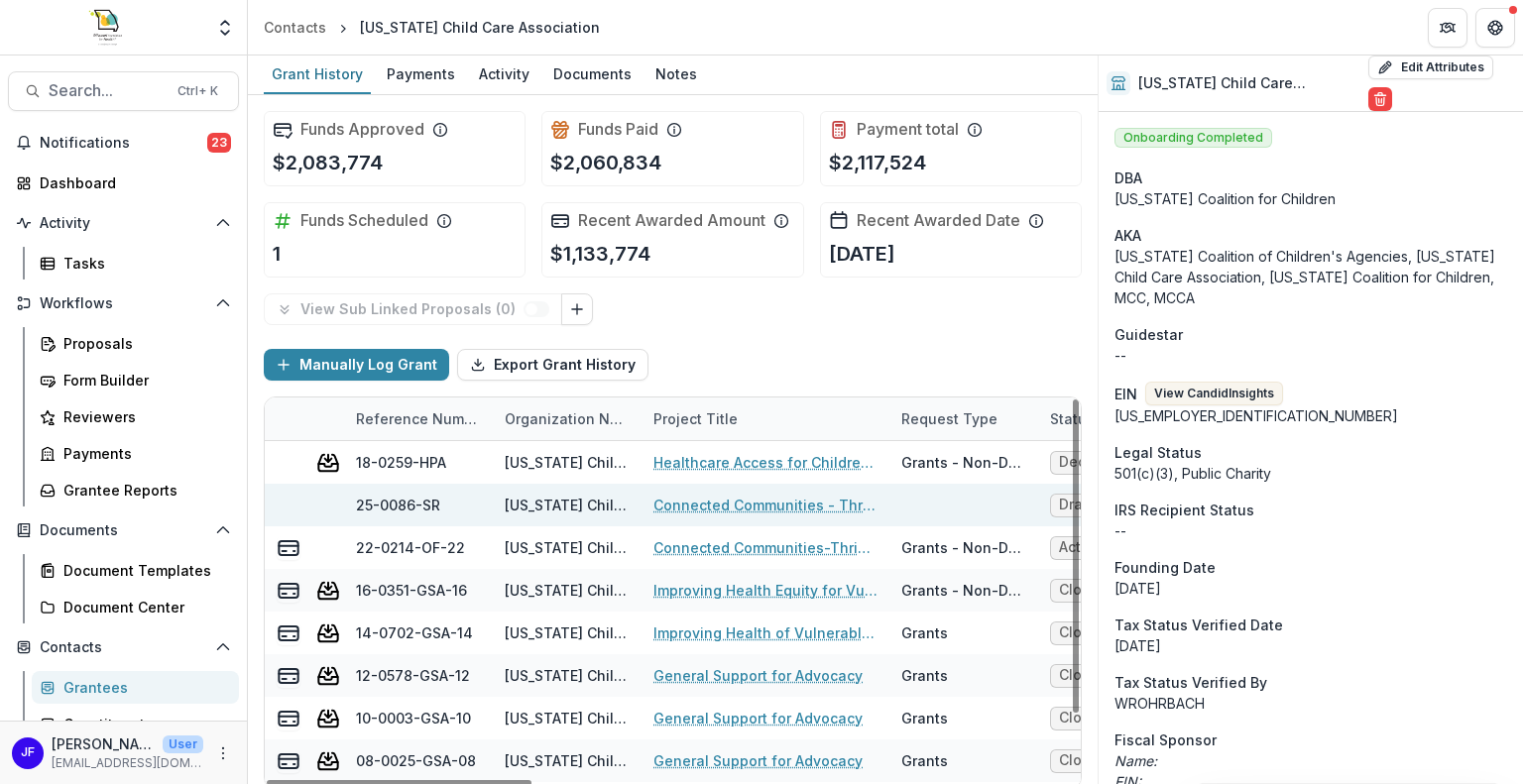 click on "Connected Communities - Thriving Families  (Continuation)" at bounding box center [765, 504] 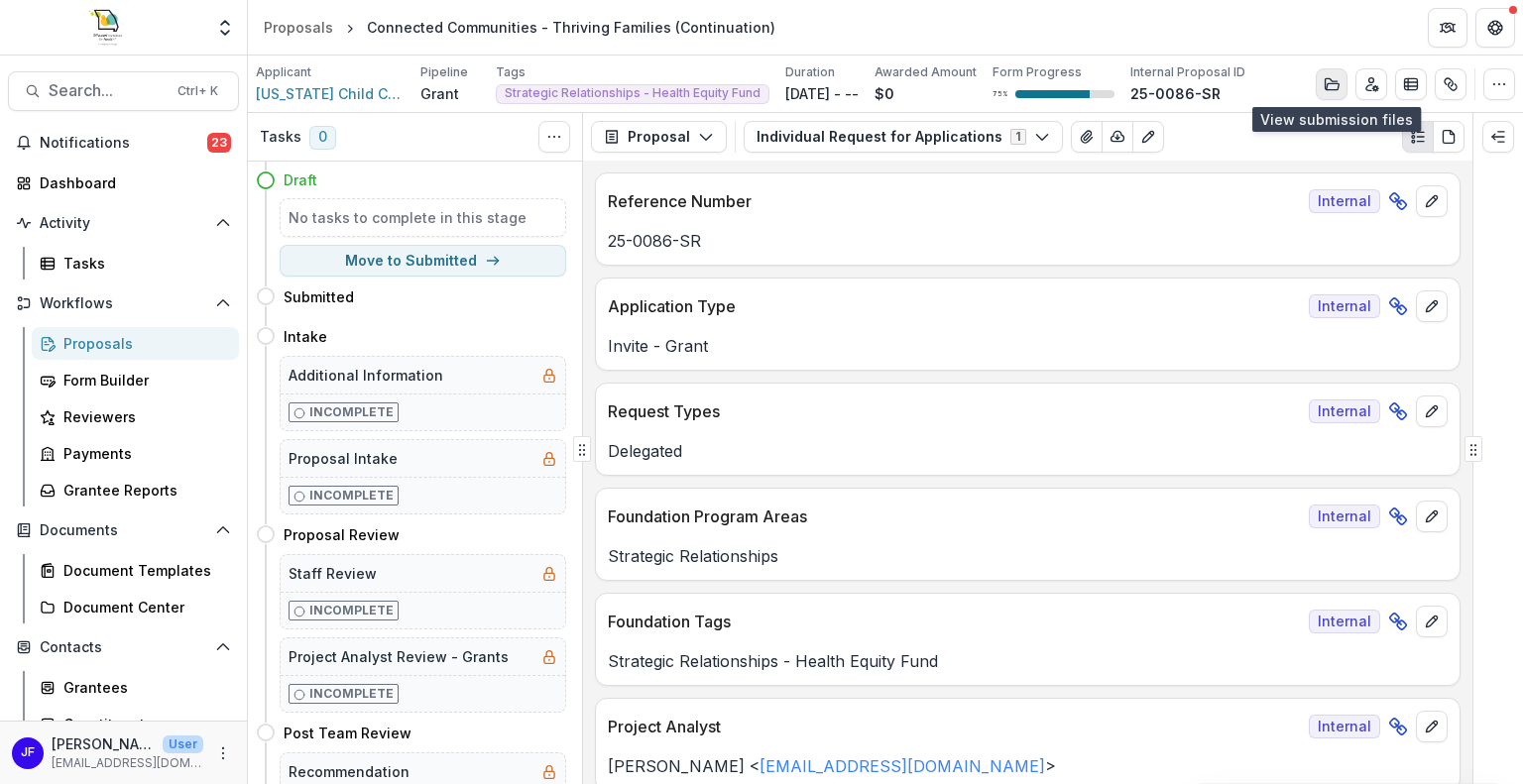 click 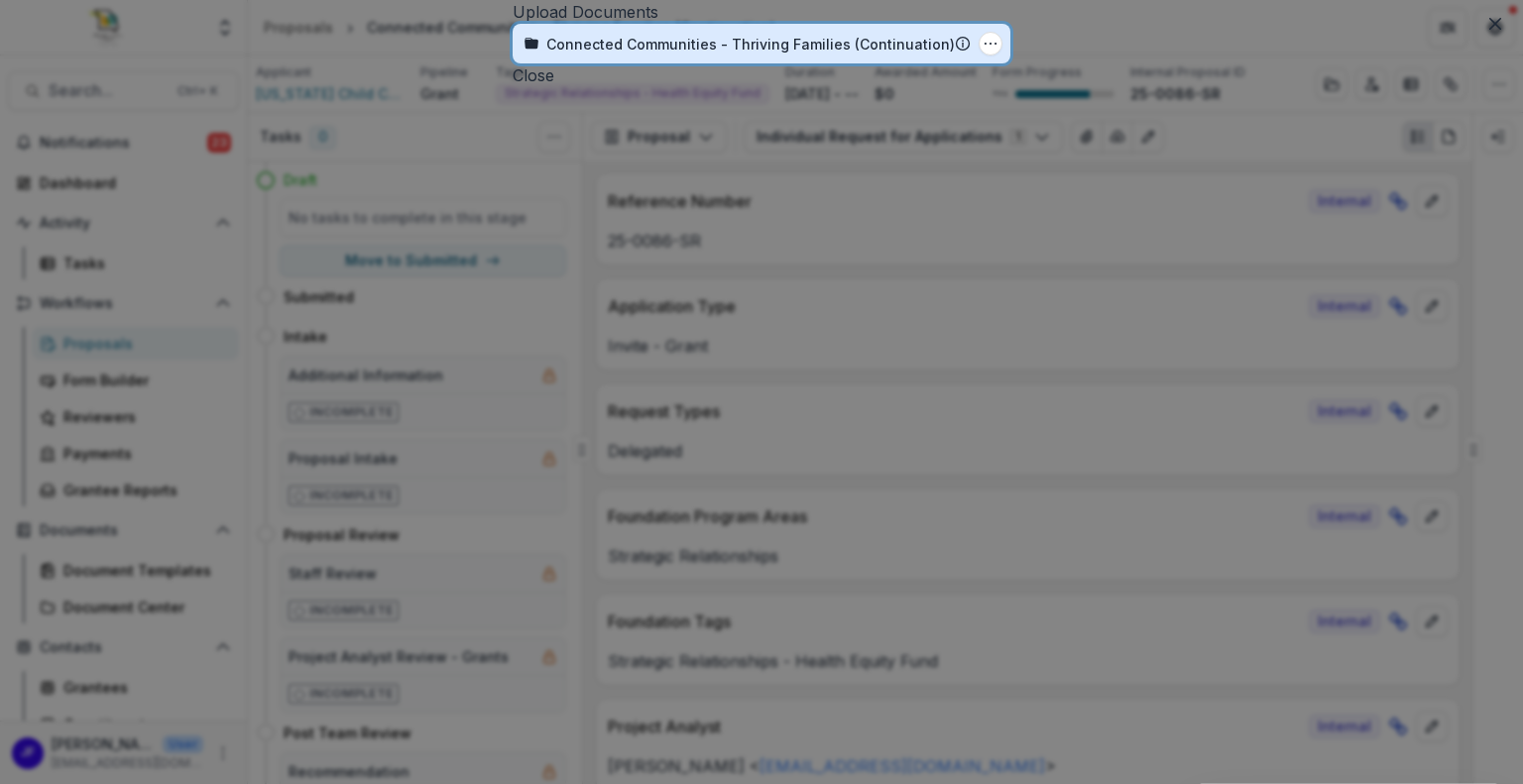 click at bounding box center [529, 44] 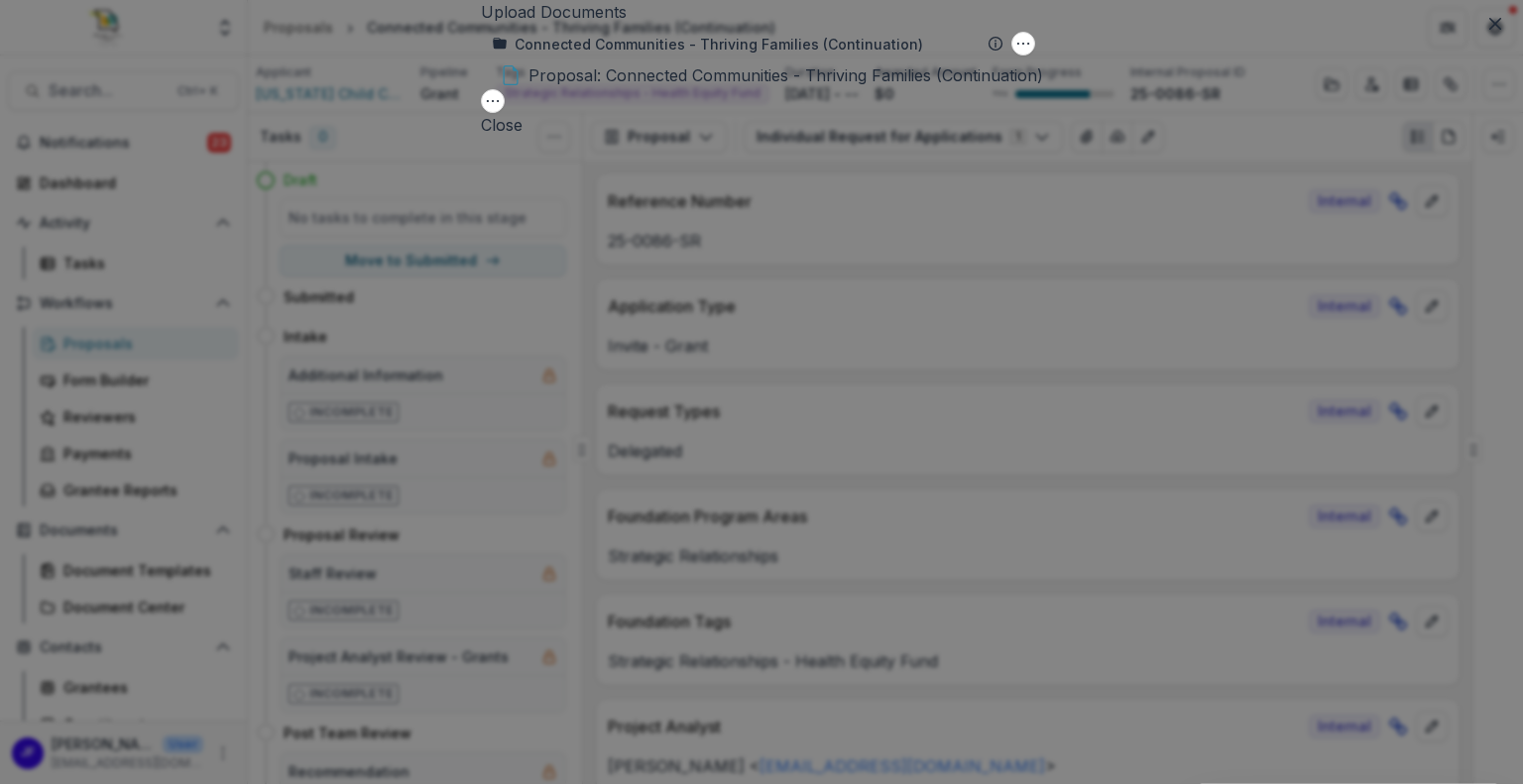 click on "Proposal: Connected Communities - Thriving Families  (Continuation)" at bounding box center (785, 75) 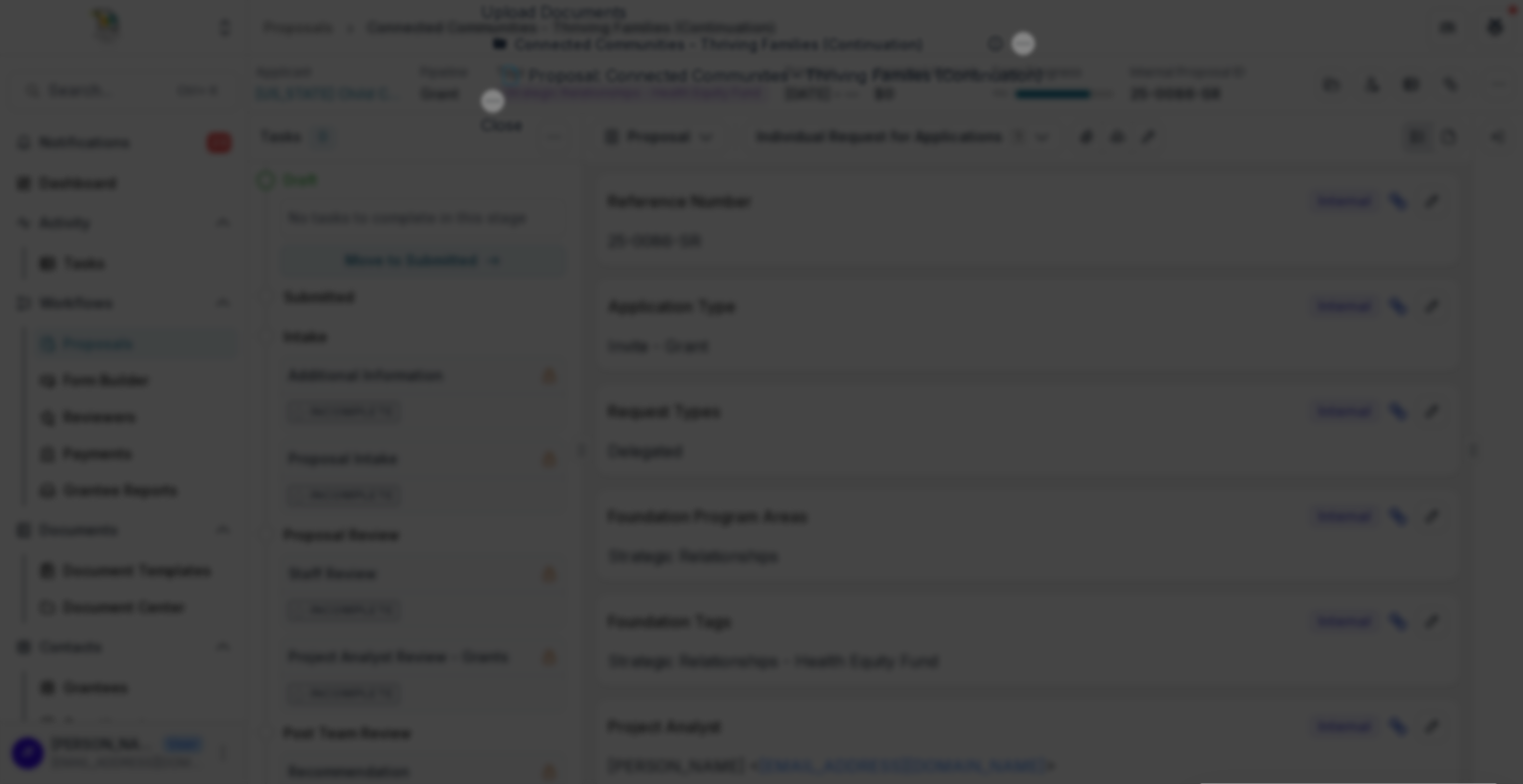 click on "Download" at bounding box center [50, 1314] 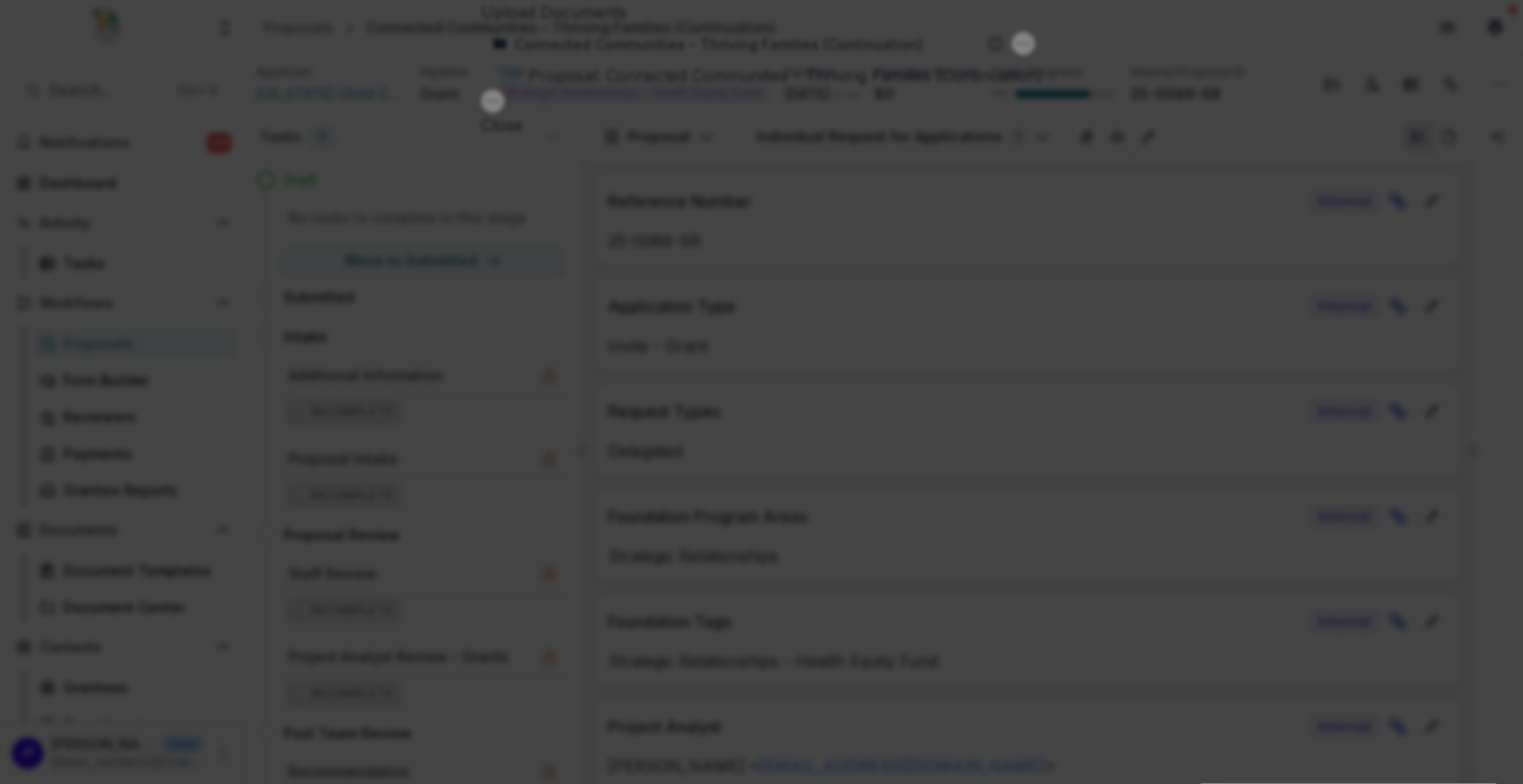 click 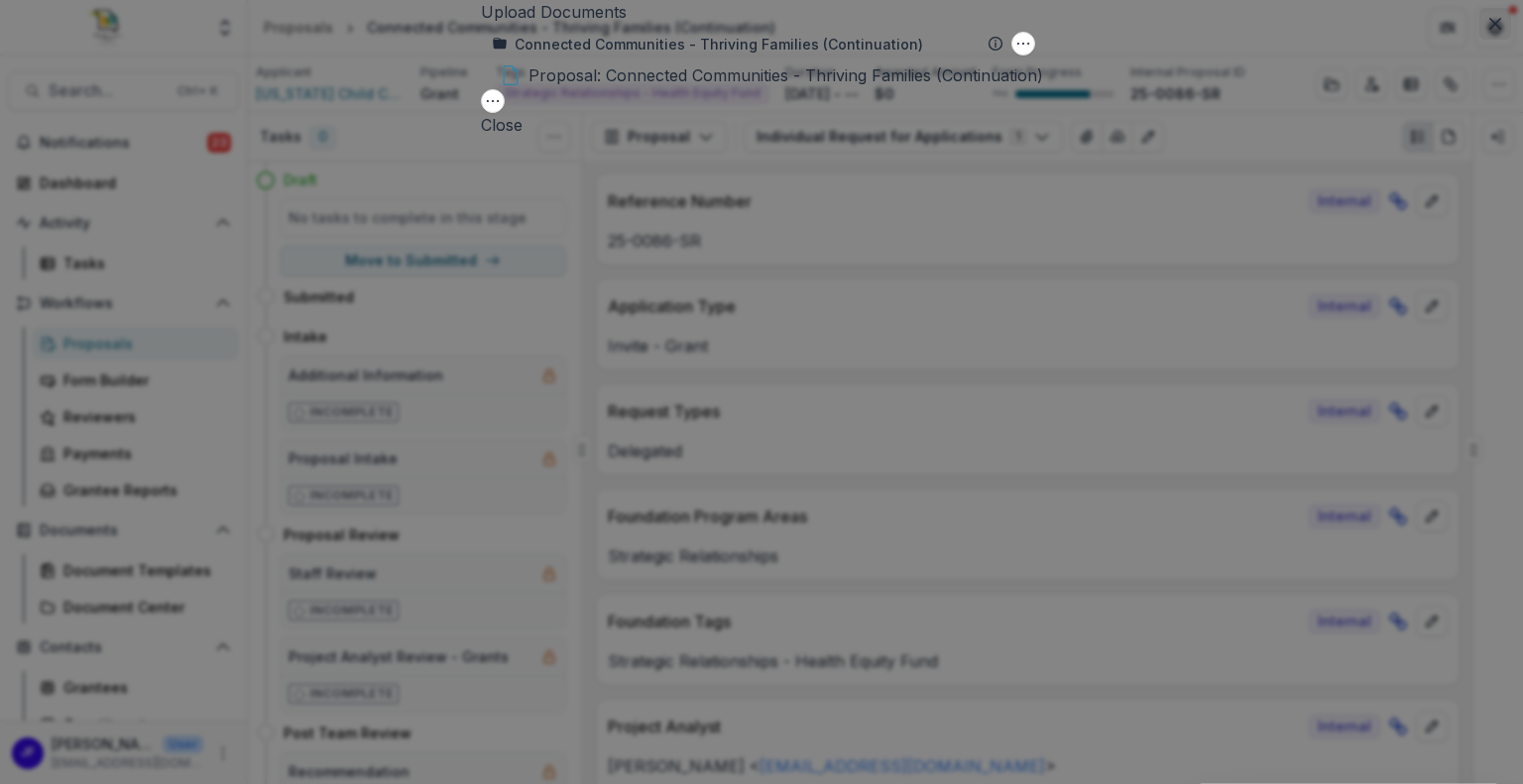 click 